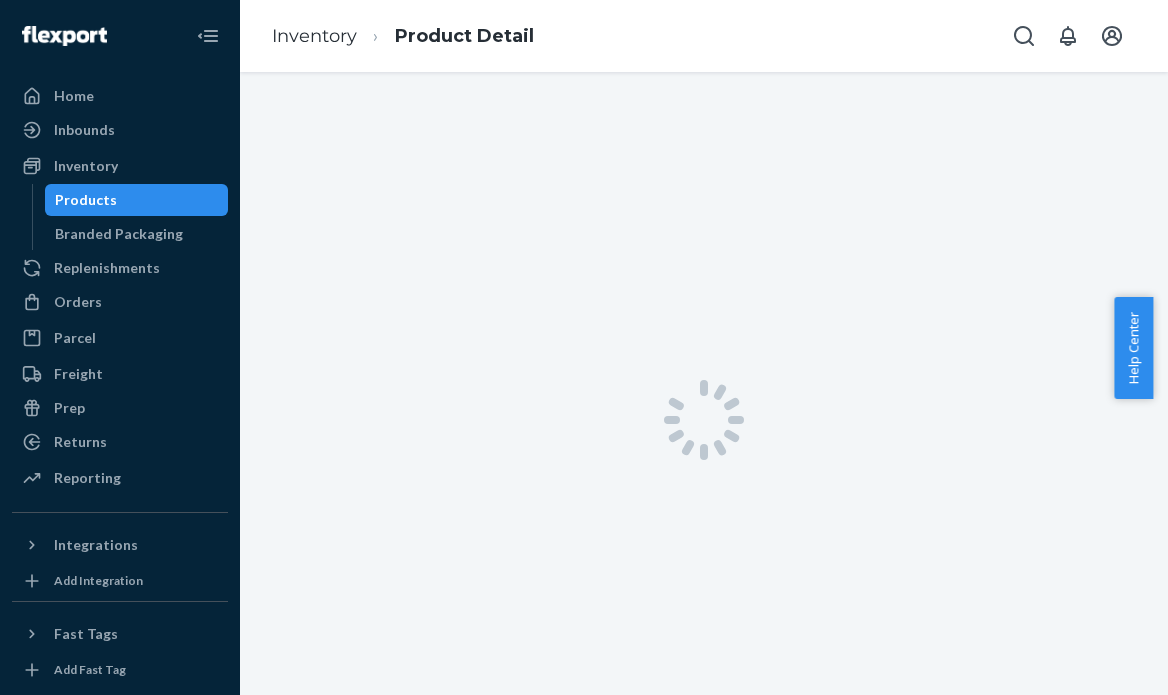 scroll, scrollTop: 0, scrollLeft: 0, axis: both 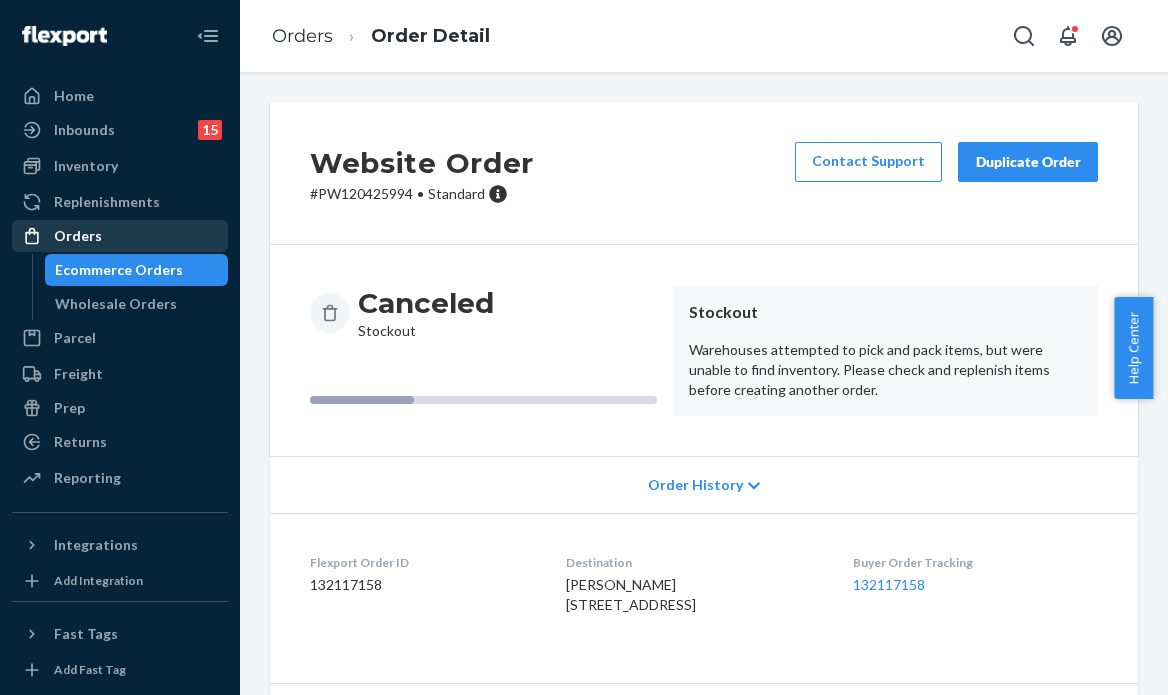 click on "Orders" at bounding box center (120, 236) 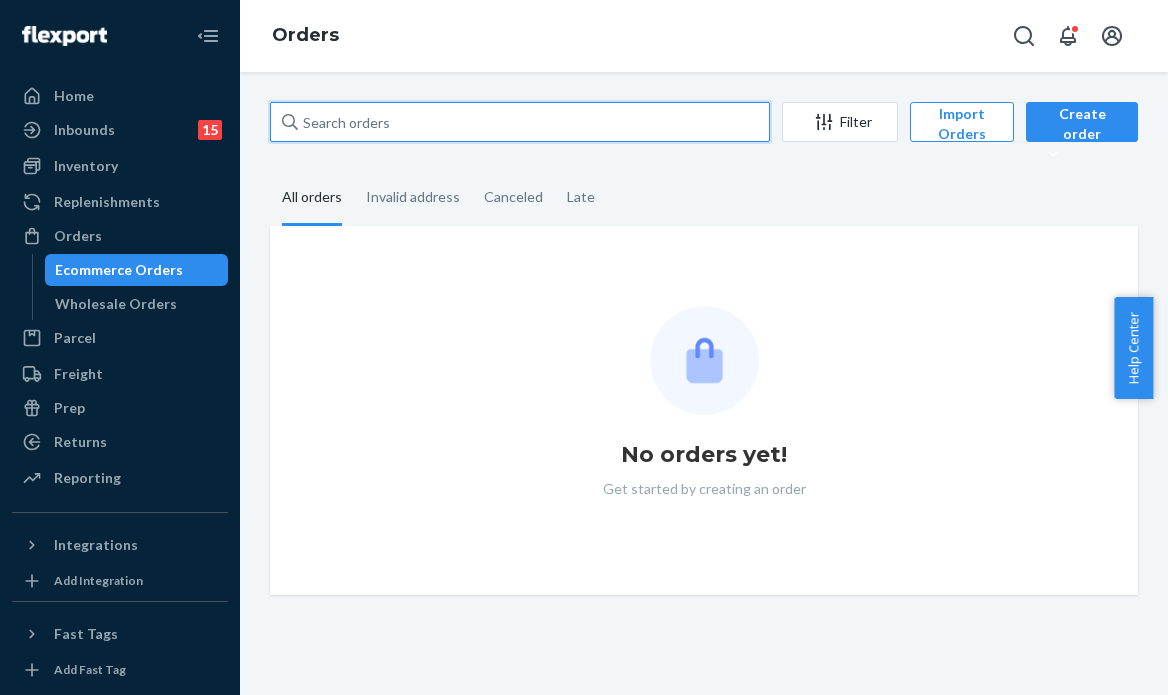 click at bounding box center [520, 122] 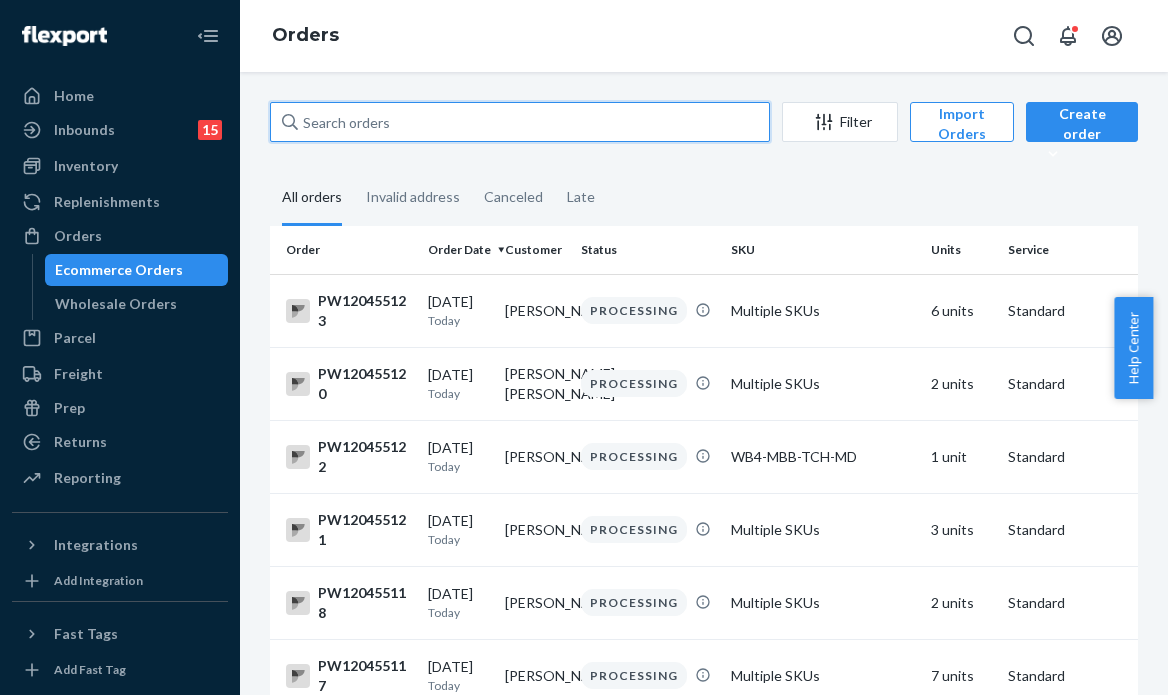 click at bounding box center [520, 122] 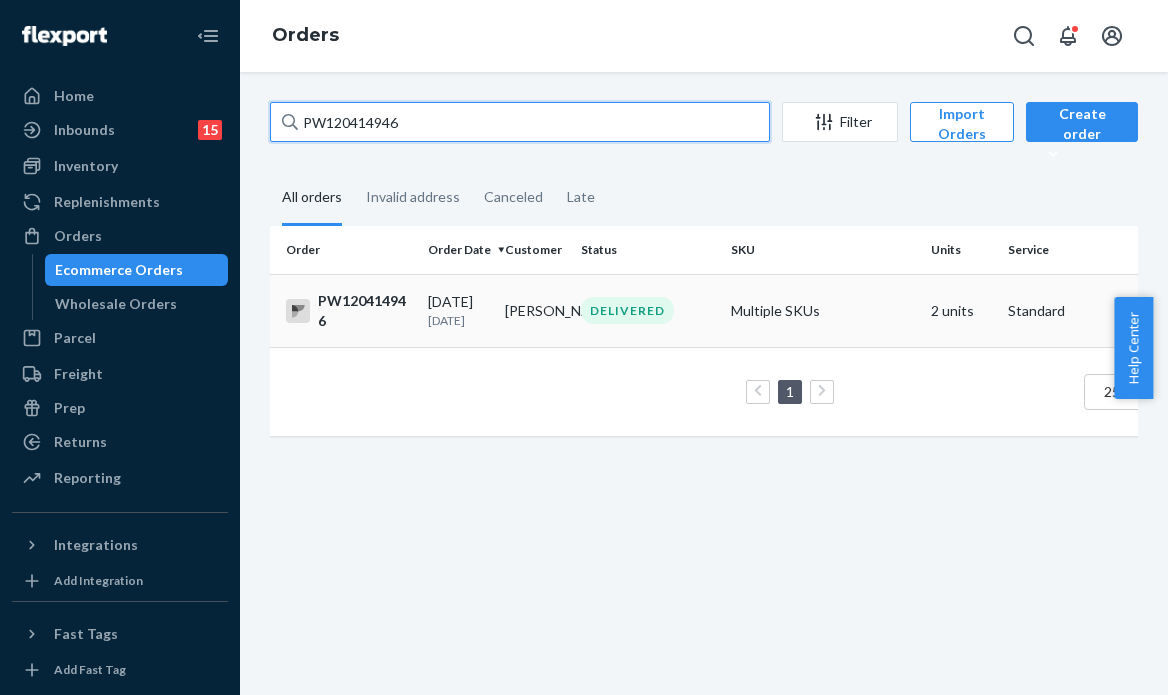 type on "PW120414946" 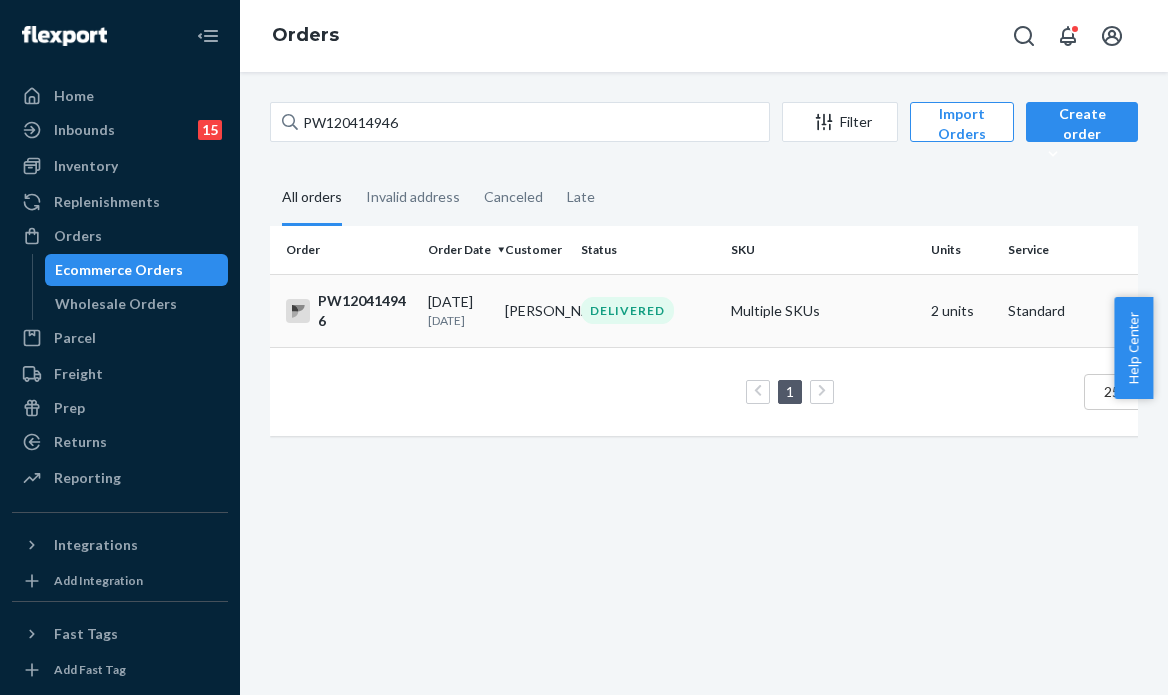 click on "DELIVERED" at bounding box center (627, 310) 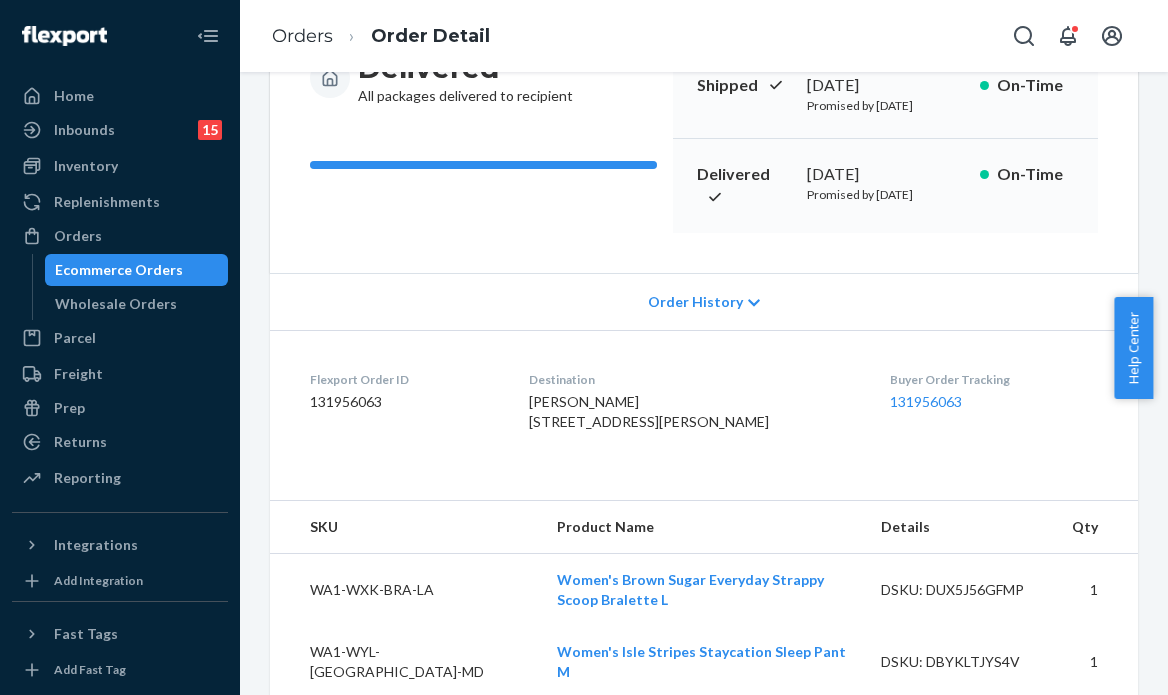 scroll, scrollTop: 38, scrollLeft: 0, axis: vertical 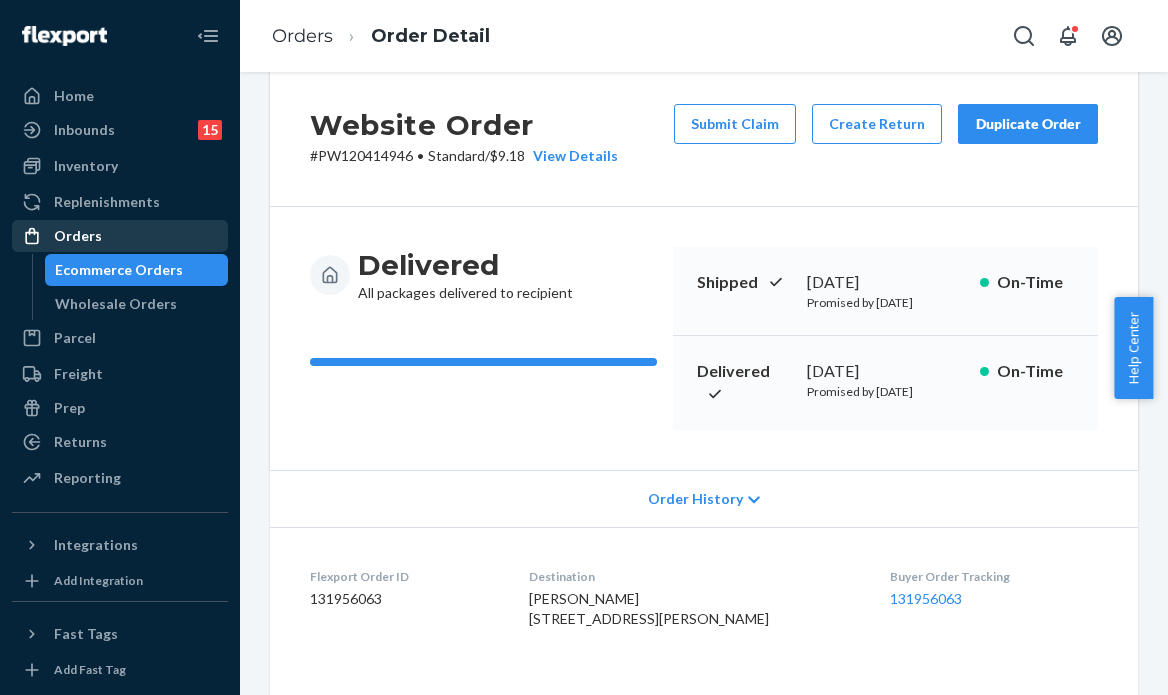 click on "Orders" at bounding box center (120, 236) 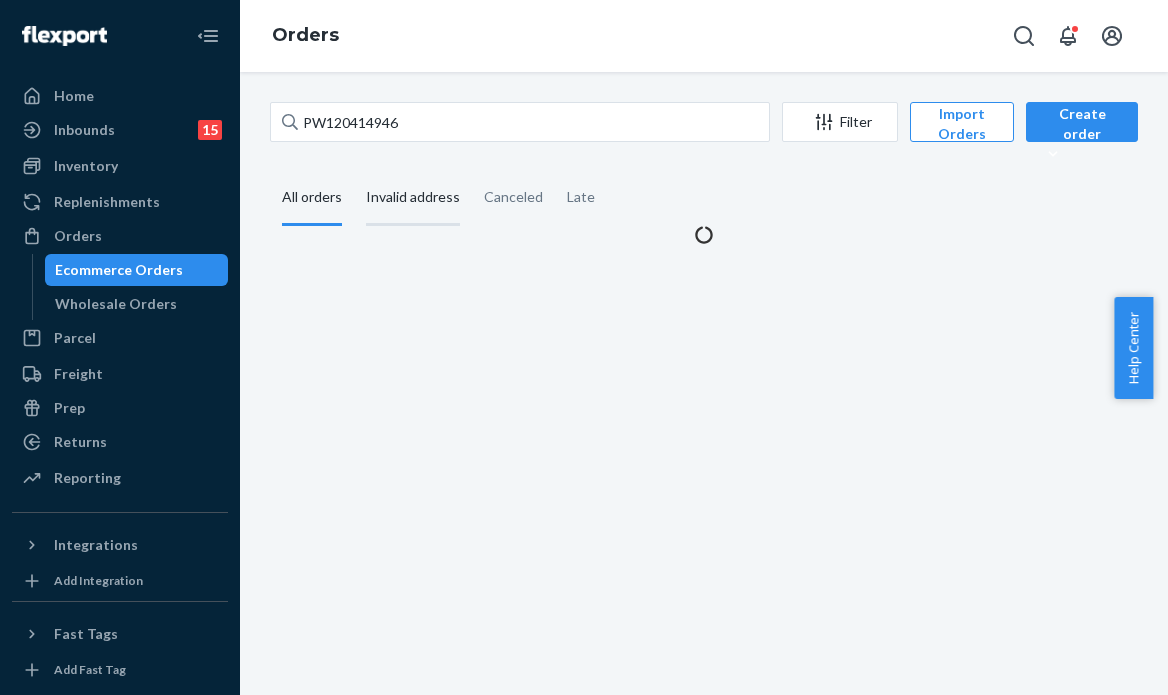 scroll, scrollTop: 0, scrollLeft: 0, axis: both 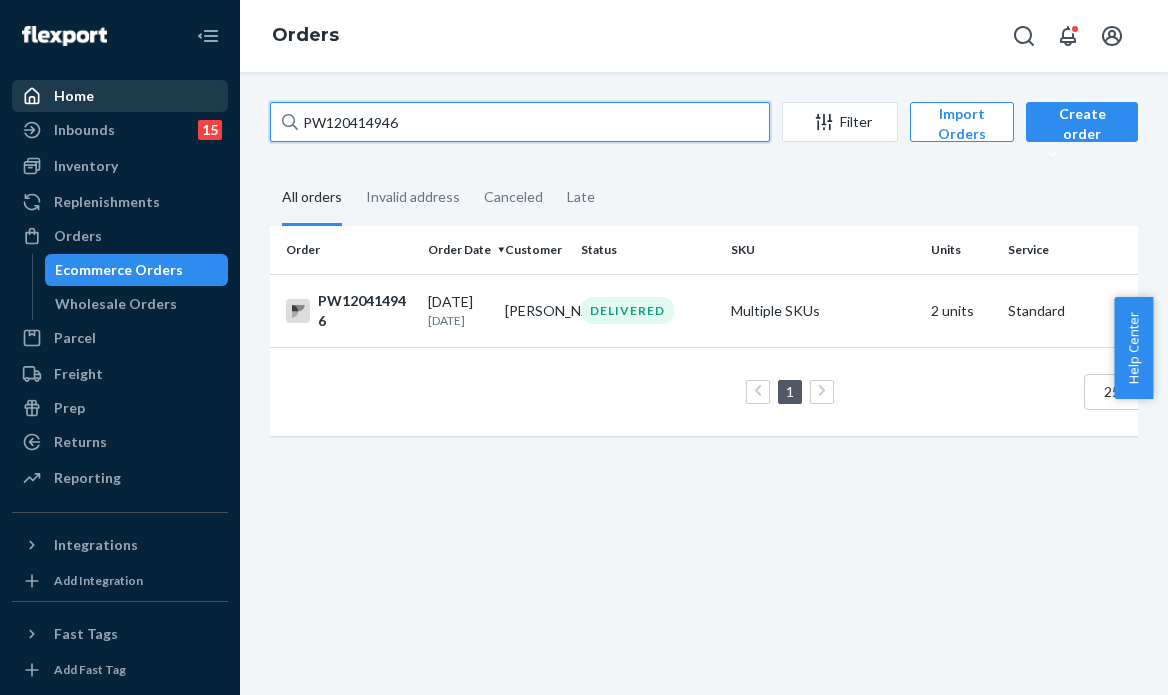 drag, startPoint x: 432, startPoint y: 118, endPoint x: 48, endPoint y: 82, distance: 385.6838 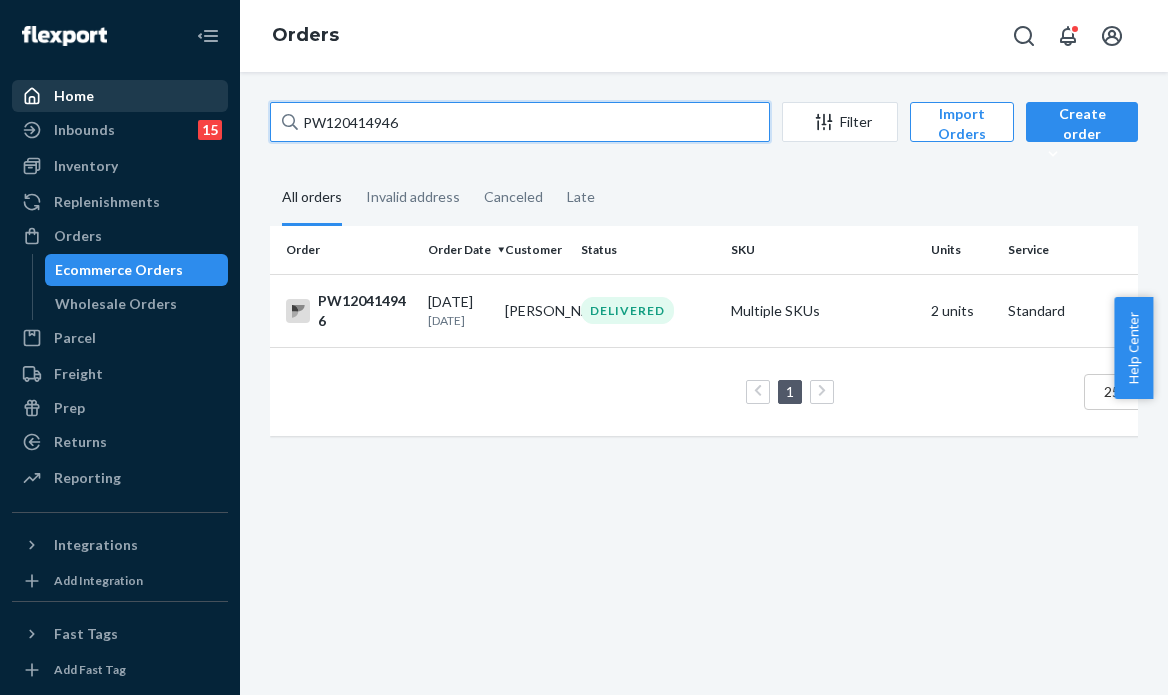 click on "Home Inbounds 15 Shipping Plans Problems 15 Inventory Products Branded Packaging Replenishments Orders Ecommerce Orders Wholesale Orders Parcel Parcel orders Integrations Freight Prep Returns All Returns Settings Packages Reporting Reports Analytics Integrations Add Integration Fast Tags Add Fast Tag Settings Talk to Support Help Center Give Feedback Orders PW120414946 Filter Import Orders Create order Ecommerce order Removal order All orders Invalid address Canceled Late Order Order Date Customer Status SKU Units Service Fee PW120414946 07/07/2025 13 days ago Ava Farouche DELIVERED Multiple SKUs 2 units Standard Loading.... 1 25 results per page" at bounding box center [584, 347] 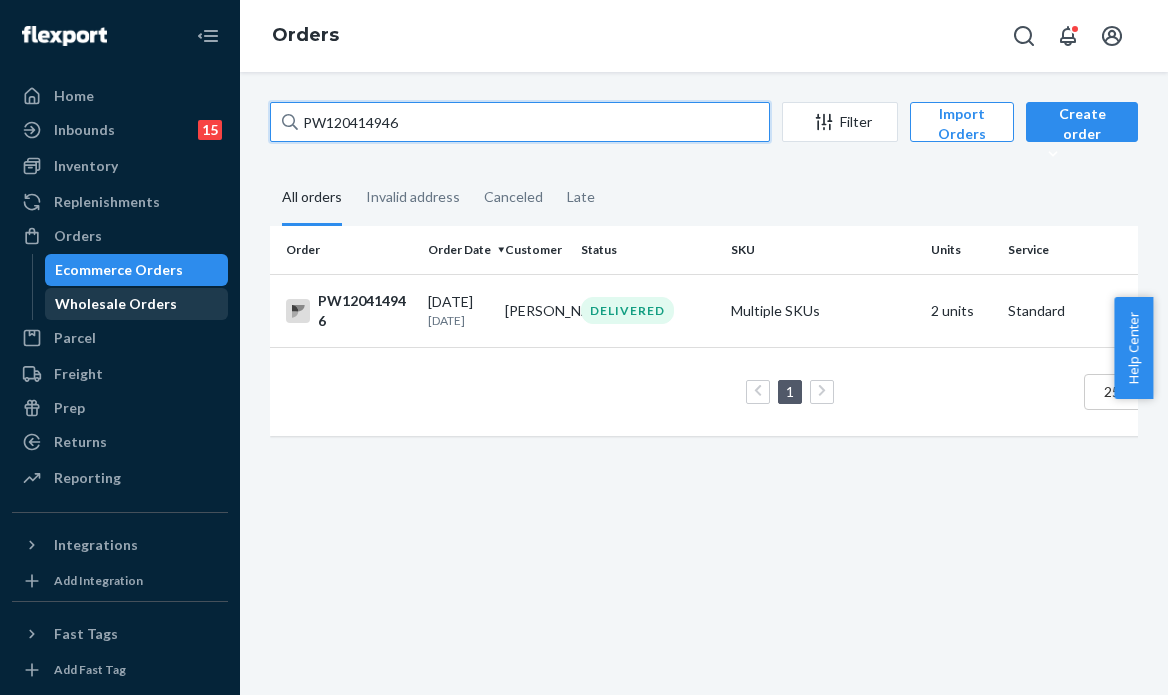 paste on "26599" 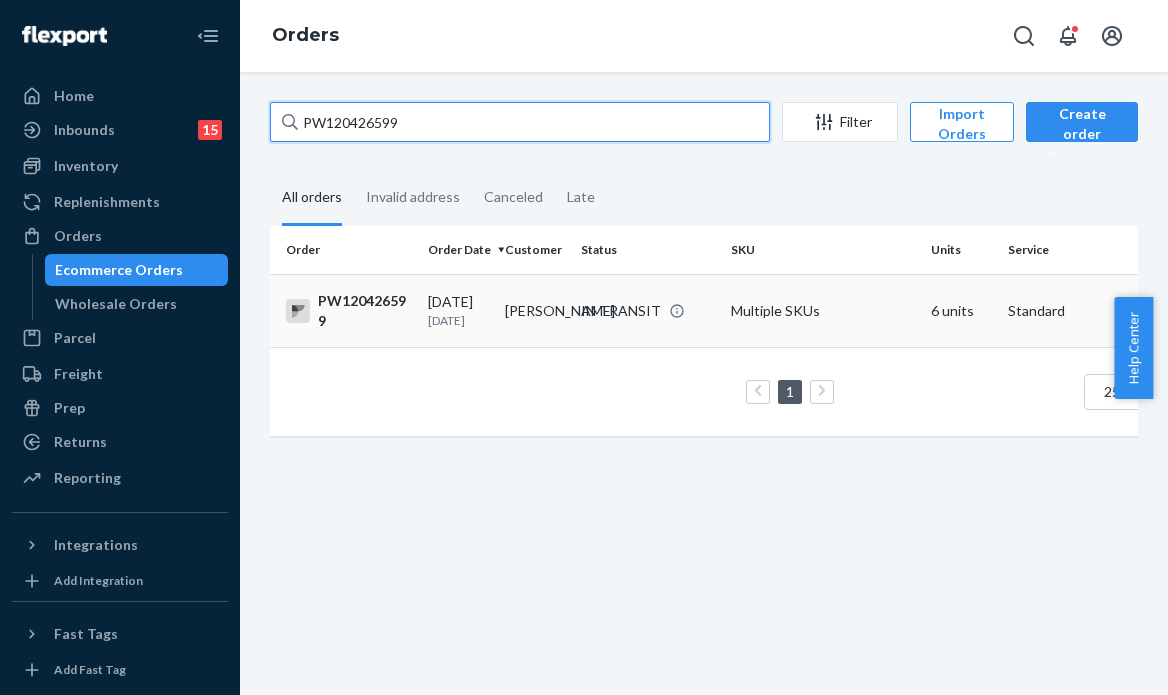 type on "PW120426599" 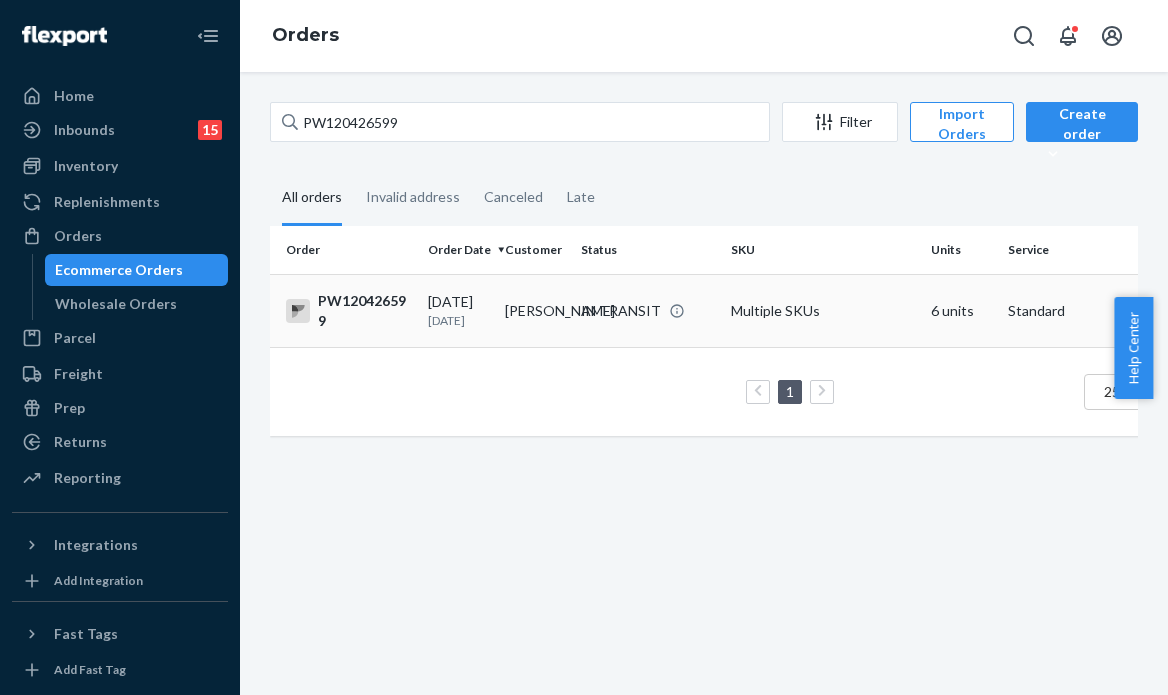 click on "IN TRANSIT" at bounding box center (648, 310) 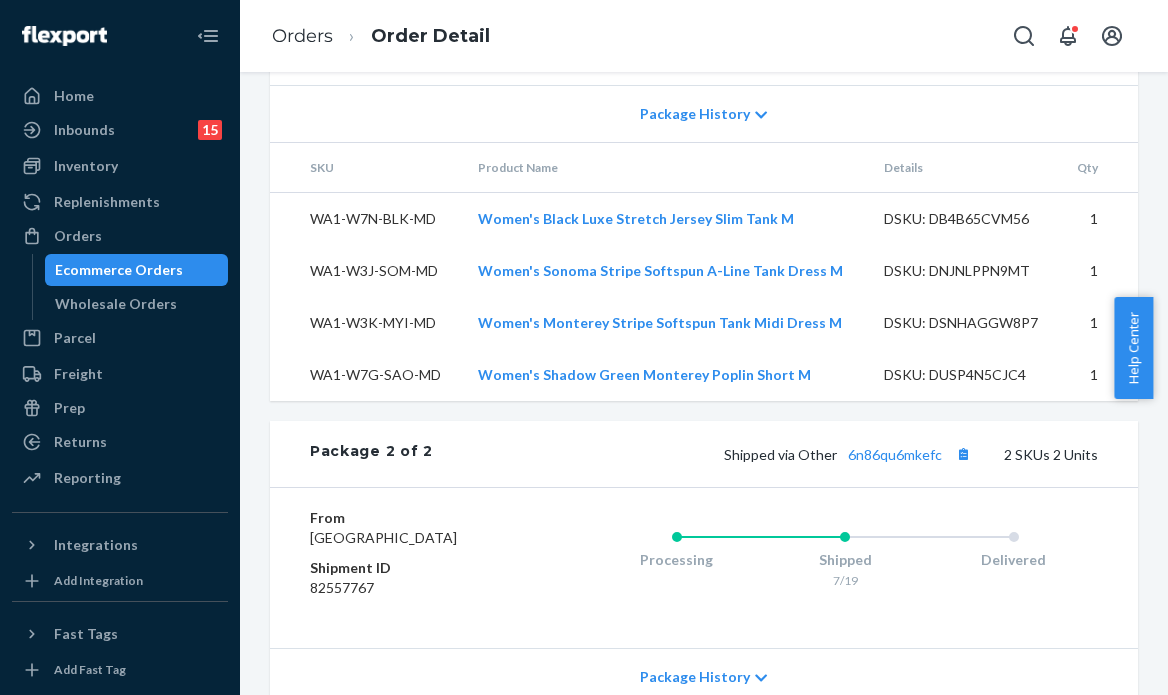 scroll, scrollTop: 1647, scrollLeft: 0, axis: vertical 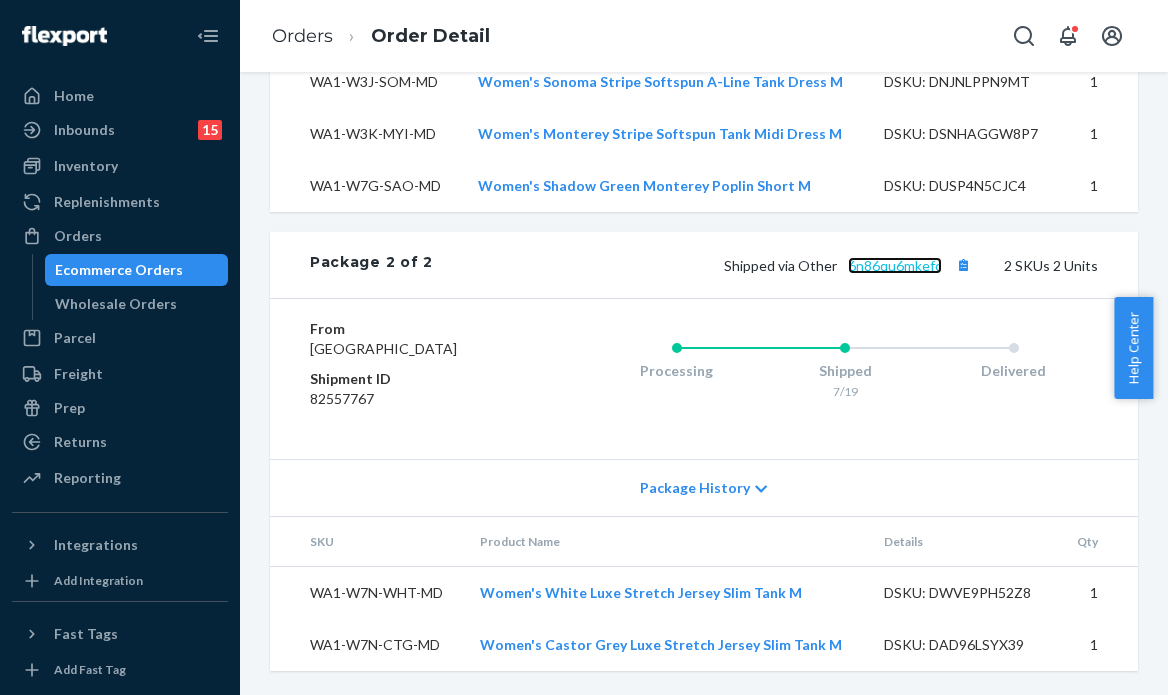 click on "6n86qu6mkefc" at bounding box center [895, 265] 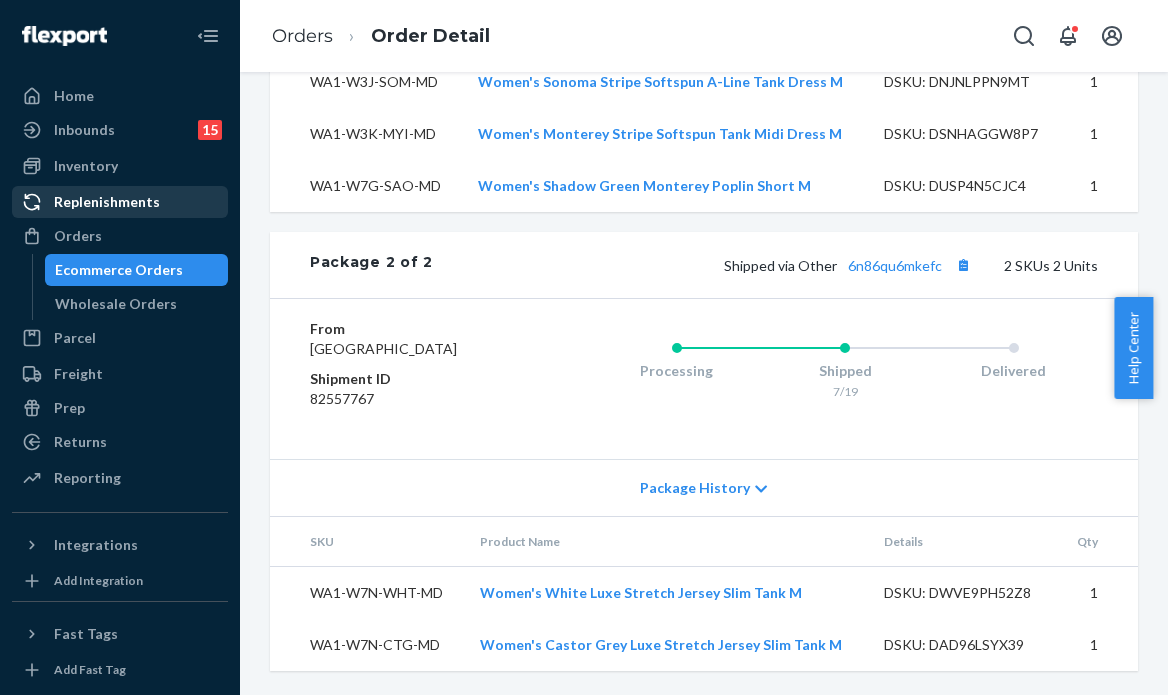 drag, startPoint x: 100, startPoint y: 237, endPoint x: 185, endPoint y: 193, distance: 95.71311 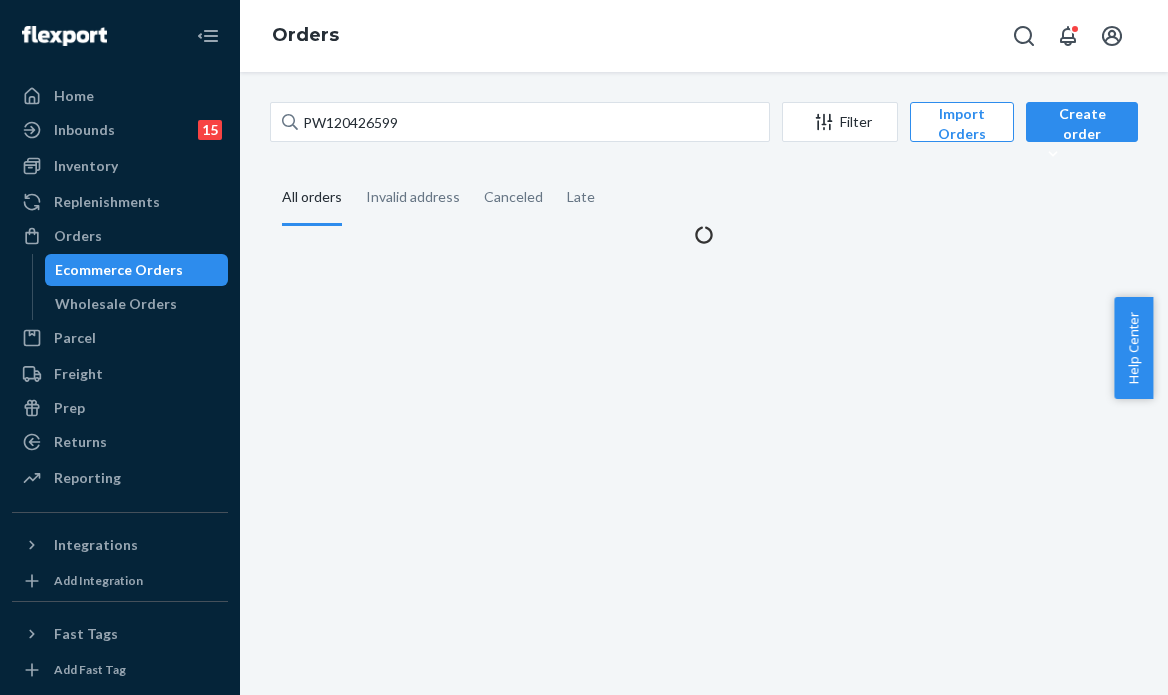 scroll, scrollTop: 0, scrollLeft: 0, axis: both 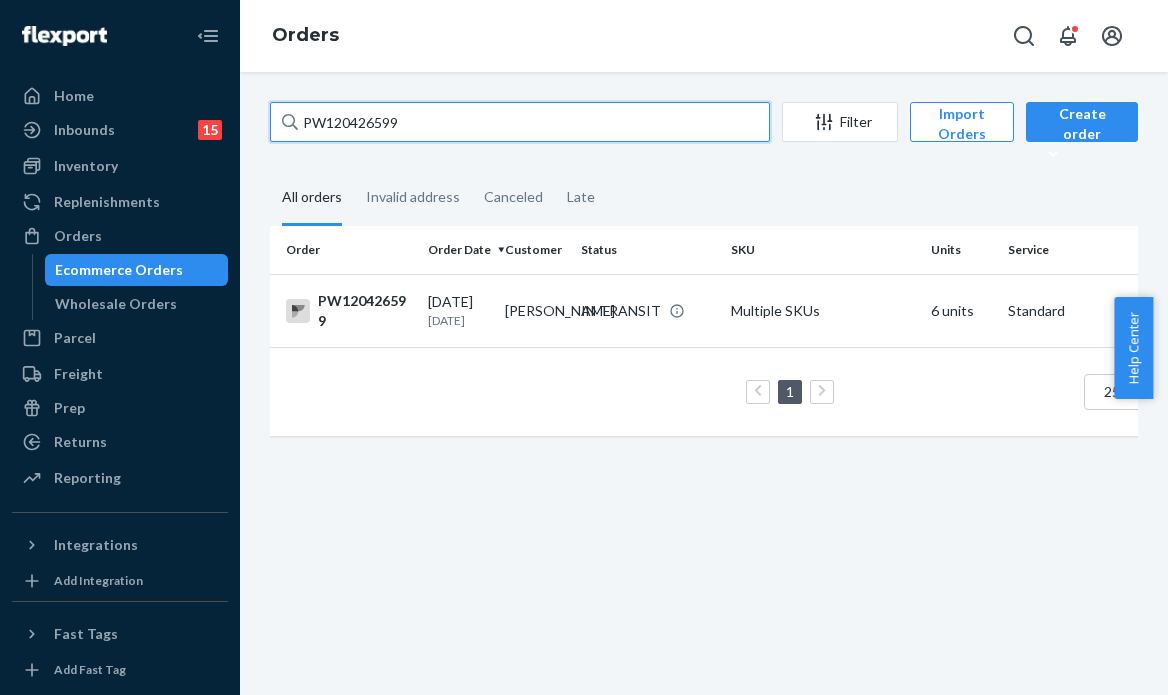 drag, startPoint x: 439, startPoint y: 118, endPoint x: 56, endPoint y: 38, distance: 391.2659 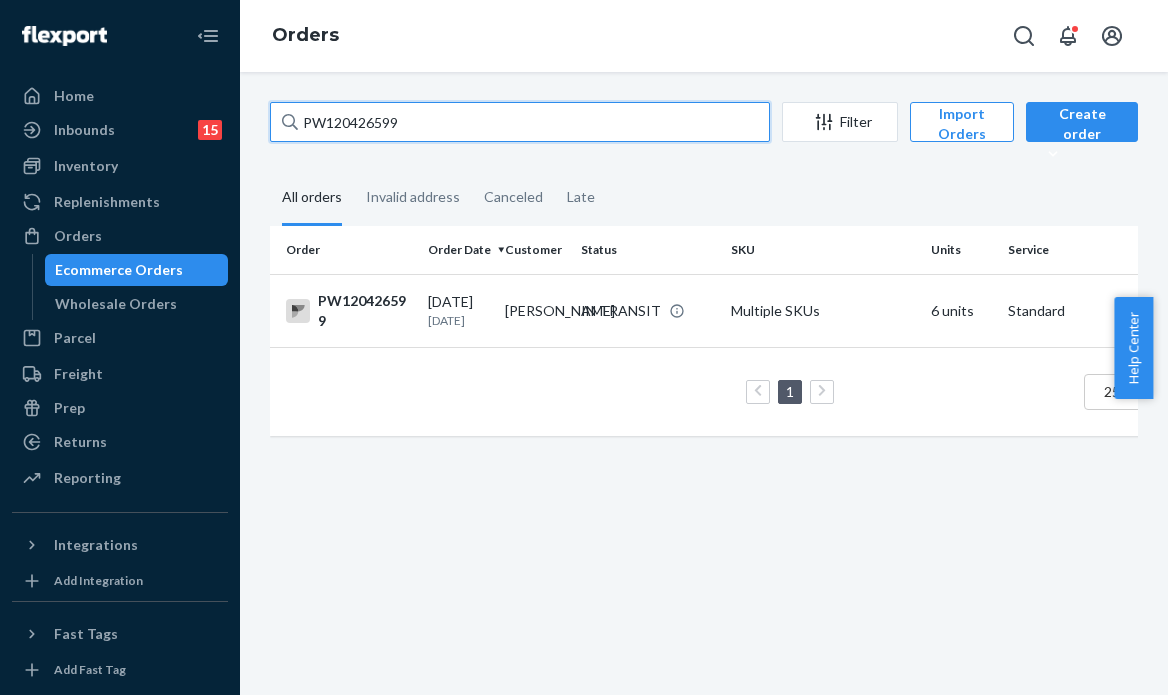 click on "Home Inbounds 15 Shipping Plans Problems 15 Inventory Products Branded Packaging Replenishments Orders Ecommerce Orders Wholesale Orders Parcel Parcel orders Integrations Freight Prep Returns All Returns Settings Packages Reporting Reports Analytics Integrations Add Integration Fast Tags Add Fast Tag Settings Talk to Support Help Center Give Feedback Orders PW120426599 Filter Import Orders Create order Ecommerce order Removal order All orders Invalid address Canceled Late Order Order Date Customer Status SKU Units Service Fee PW120426599 07/10/2025 10 days ago Kyle LaRocca IN TRANSIT Multiple SKUs 6 units Standard $19.22 1 25 results per page" at bounding box center [584, 347] 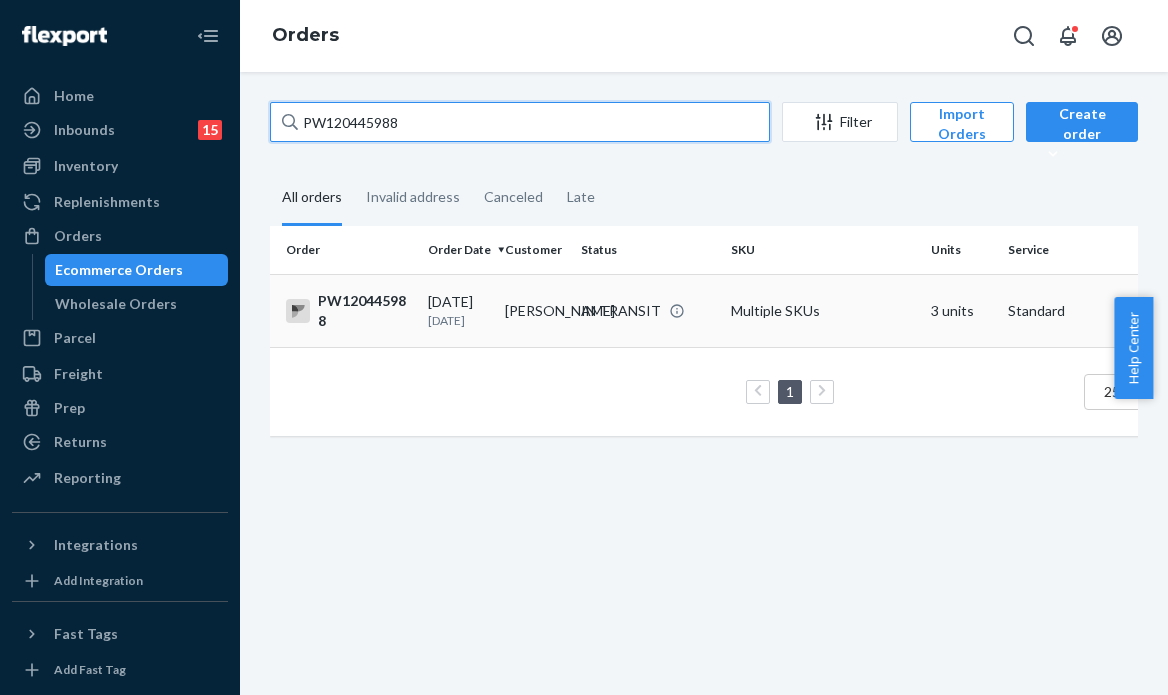 type on "PW120445988" 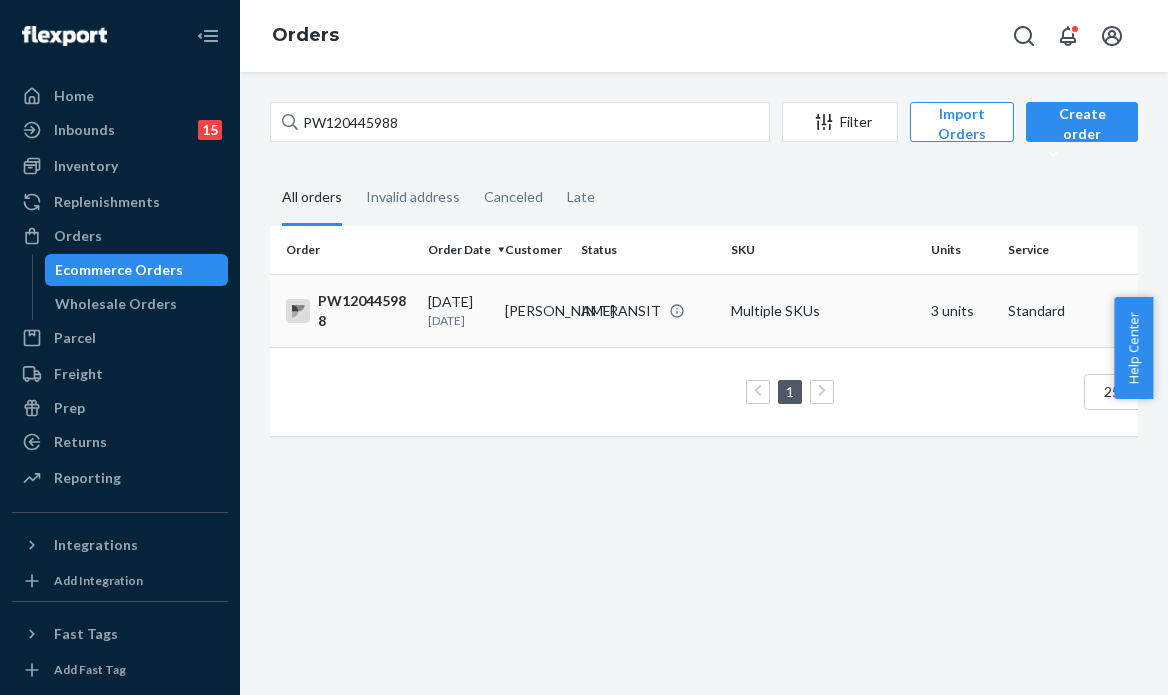 click on "IN TRANSIT" at bounding box center (621, 311) 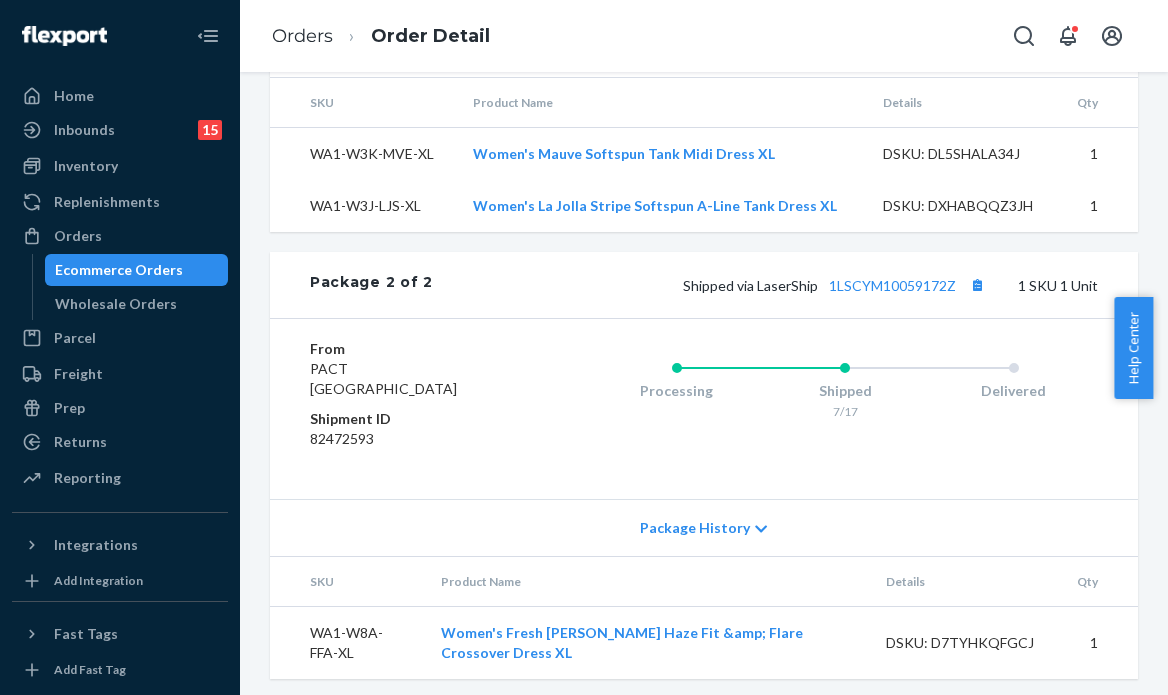 scroll, scrollTop: 1291, scrollLeft: 0, axis: vertical 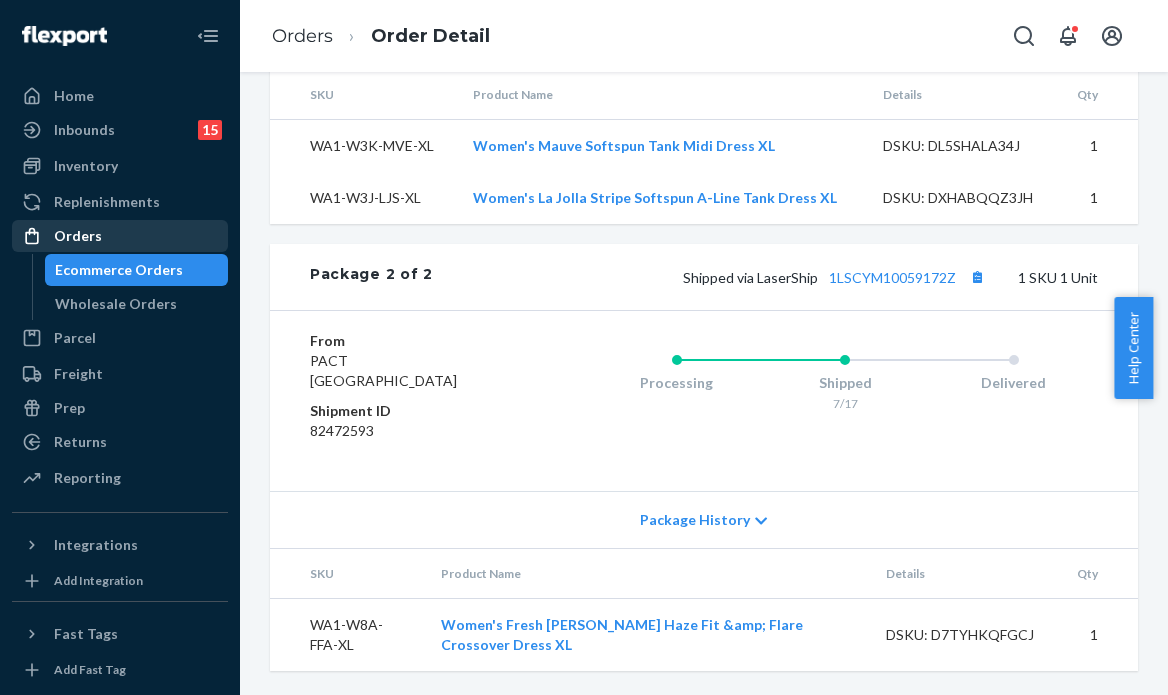 click on "Orders" at bounding box center (120, 236) 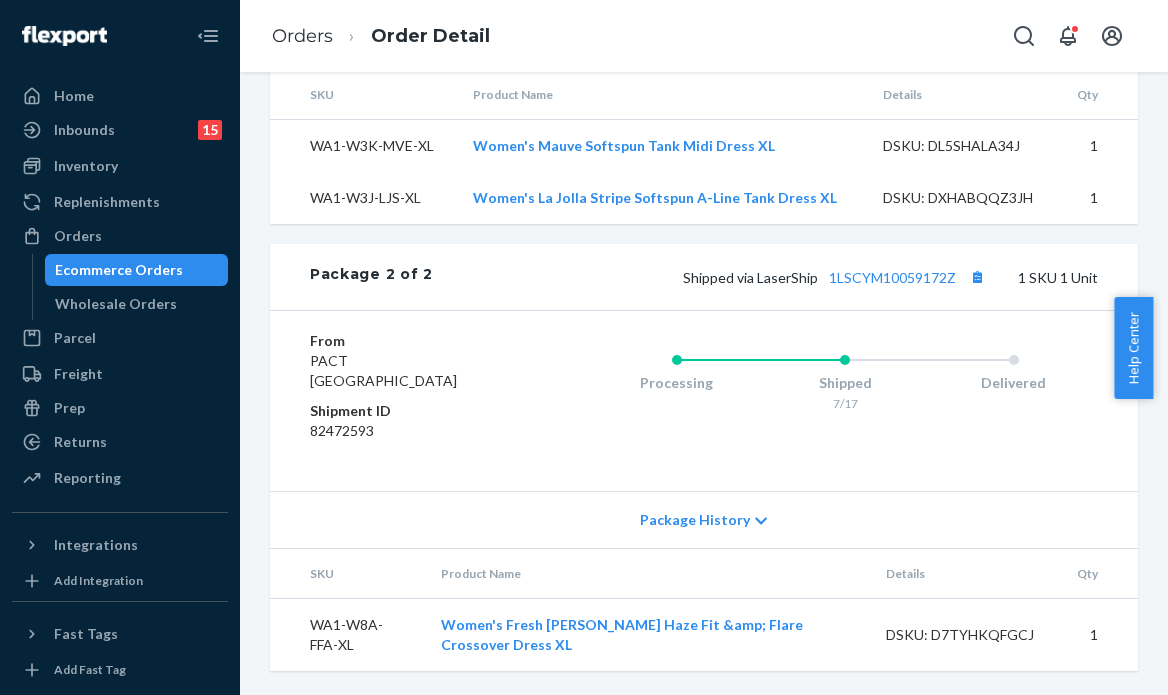 scroll, scrollTop: 0, scrollLeft: 0, axis: both 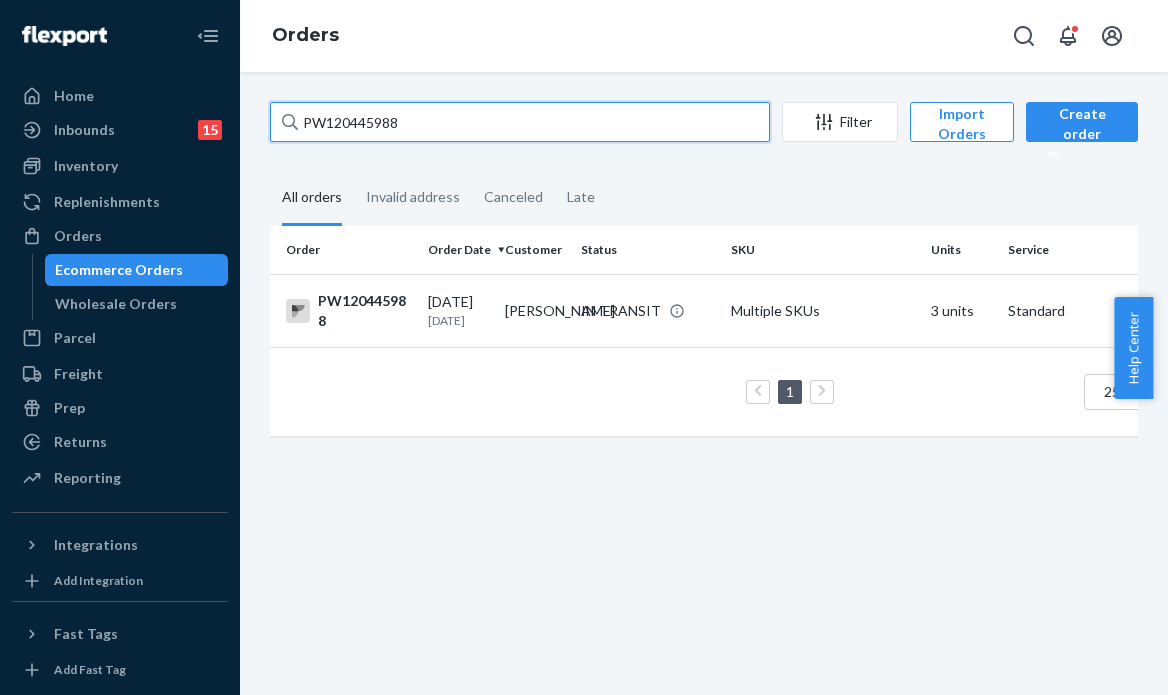 drag, startPoint x: 376, startPoint y: 110, endPoint x: 224, endPoint y: 106, distance: 152.05263 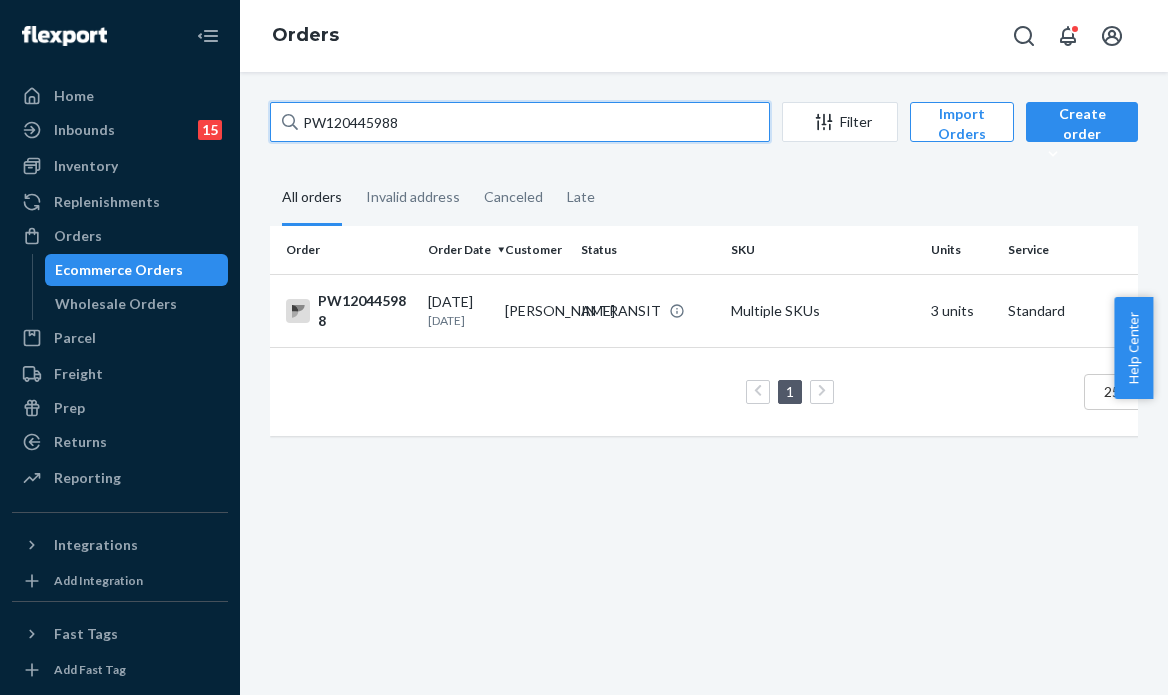 click on "Home Inbounds 15 Shipping Plans Problems 15 Inventory Products Branded Packaging Replenishments Orders Ecommerce Orders Wholesale Orders Parcel Parcel orders Integrations Freight Prep Returns All Returns Settings Packages Reporting Reports Analytics Integrations Add Integration Fast Tags Add Fast Tag Settings Talk to Support Help Center Give Feedback Orders PW120445988 Filter Import Orders Create order Ecommerce order Removal order All orders Invalid address Canceled Late Order Order Date Customer Status SKU Units Service Fee PW120445988 07/17/2025 3 days ago Jenna McLean IN TRANSIT Multiple SKUs 3 units Standard $15.29 1 25 results per page" at bounding box center [584, 347] 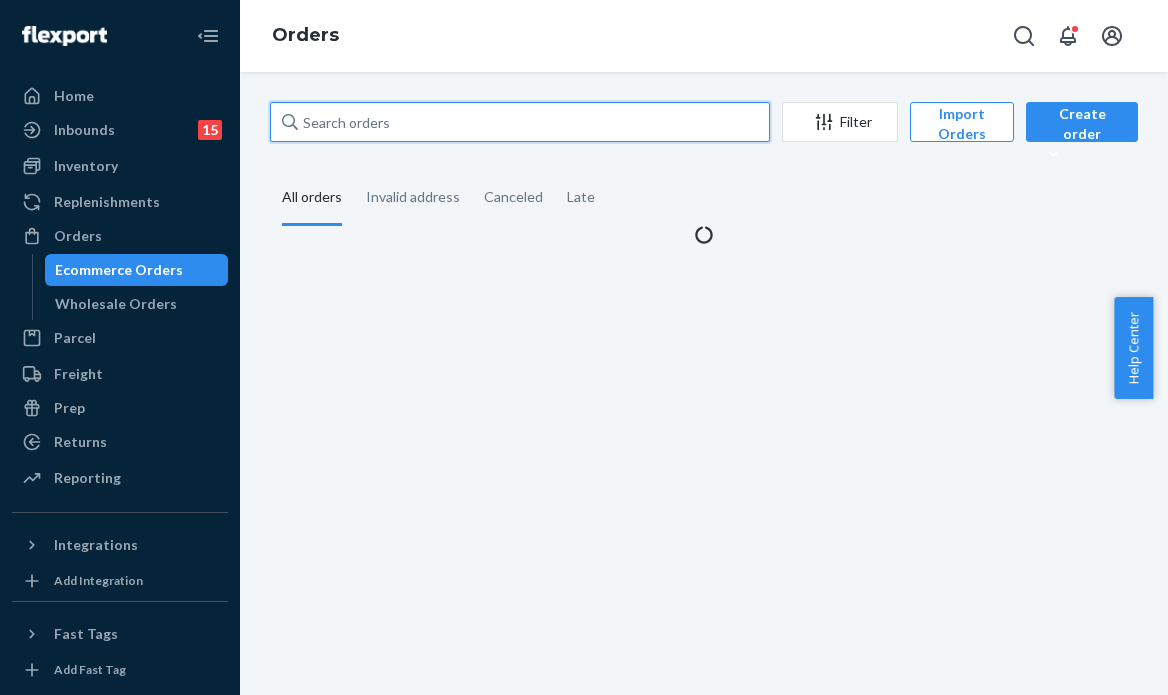 paste on "PW120392514" 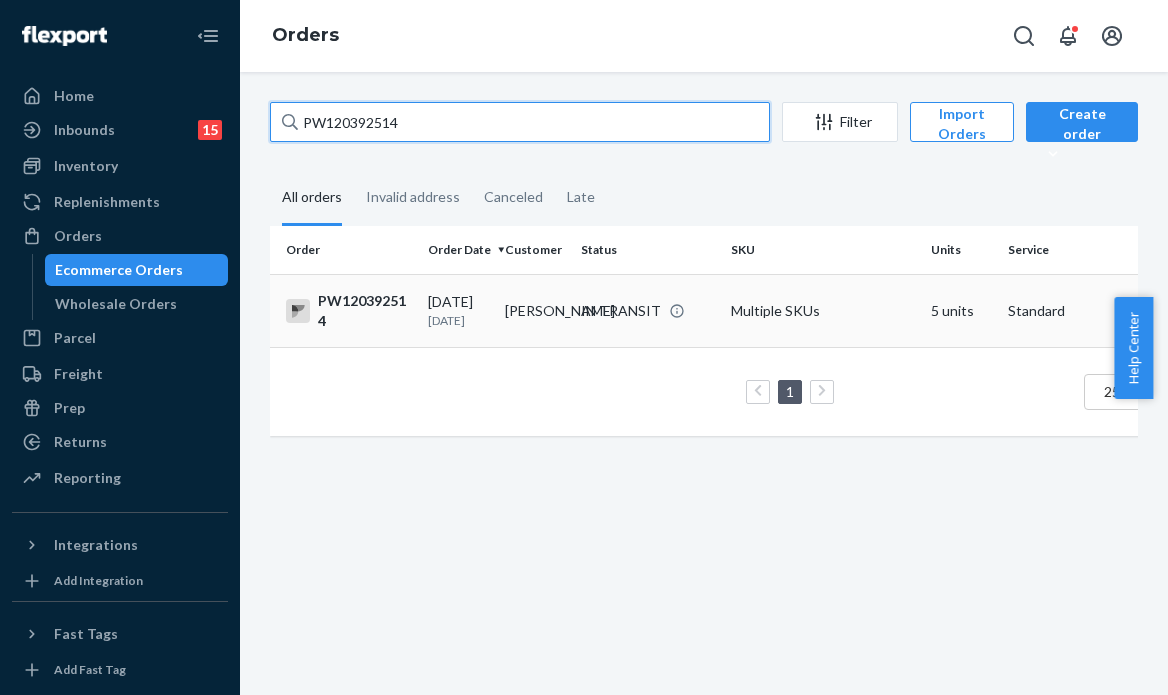 type on "PW120392514" 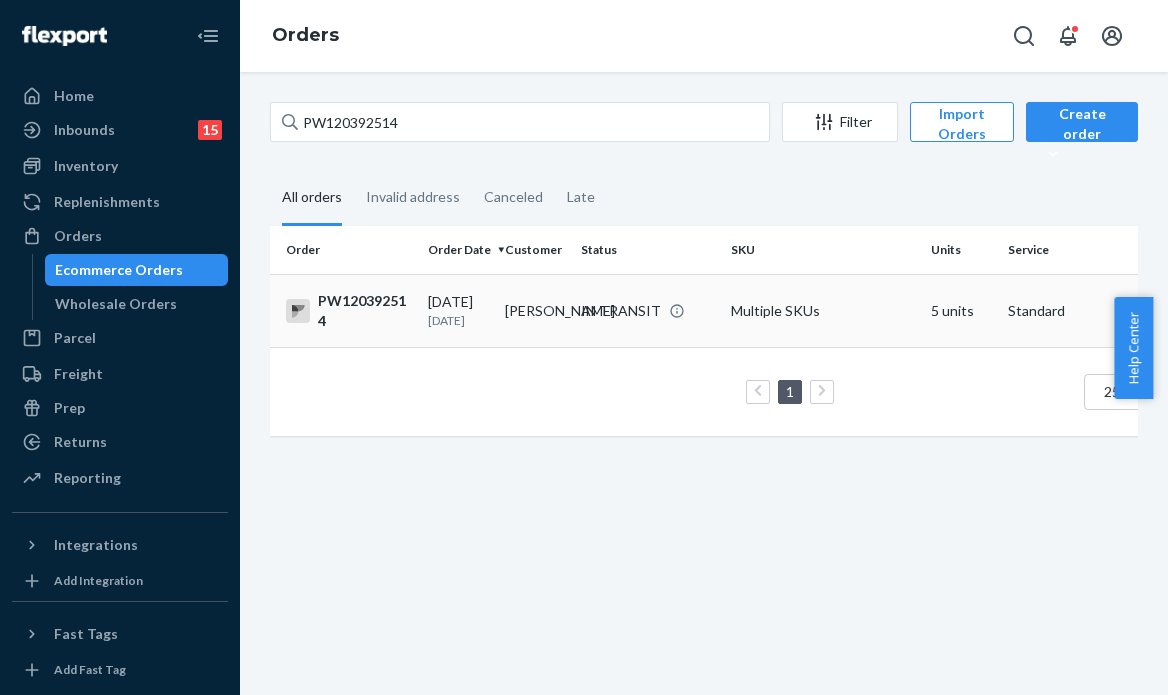click on "IN TRANSIT" at bounding box center [621, 311] 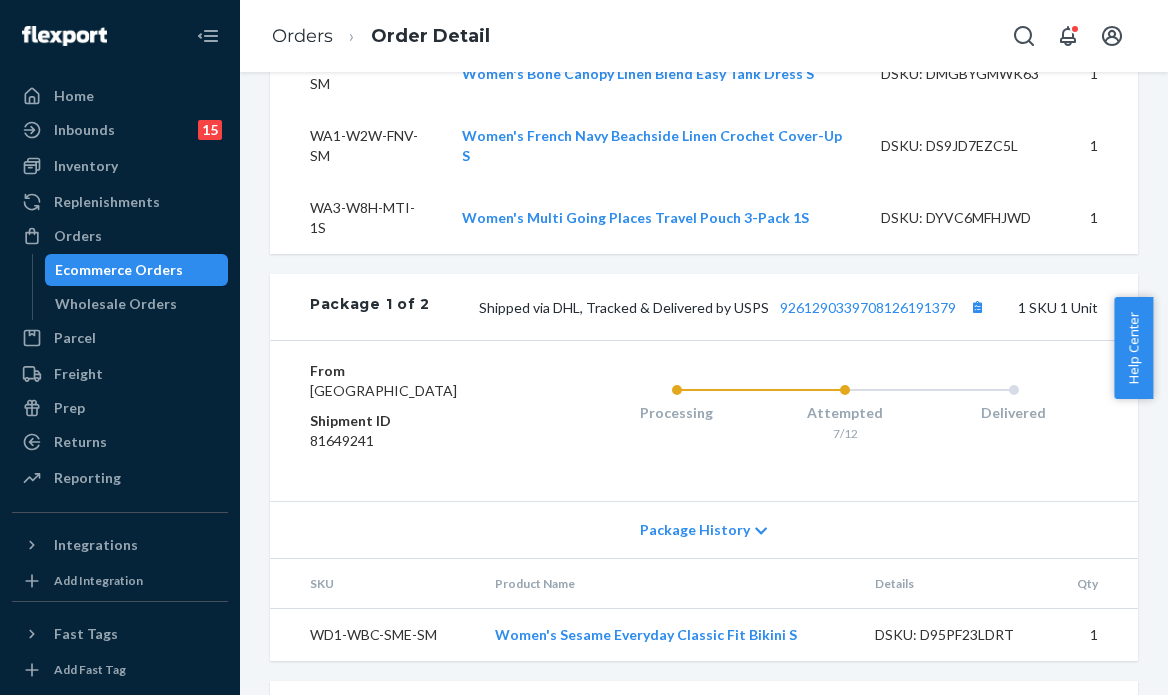 scroll, scrollTop: 959, scrollLeft: 0, axis: vertical 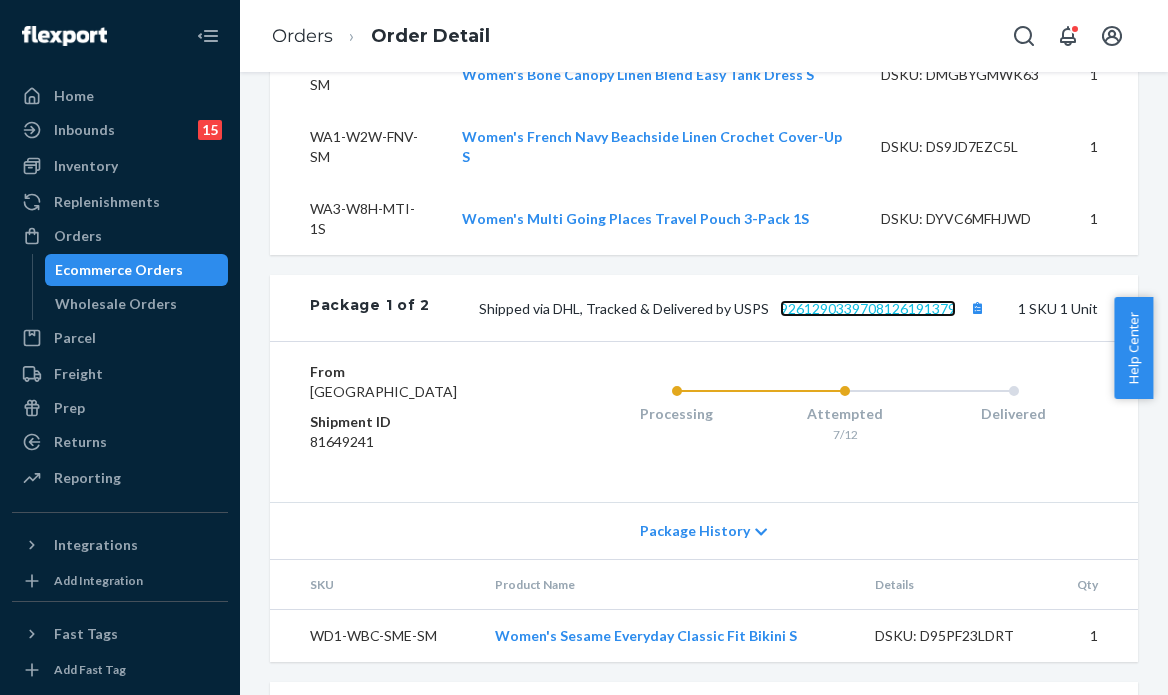 click on "9261290339708126191379" at bounding box center [868, 308] 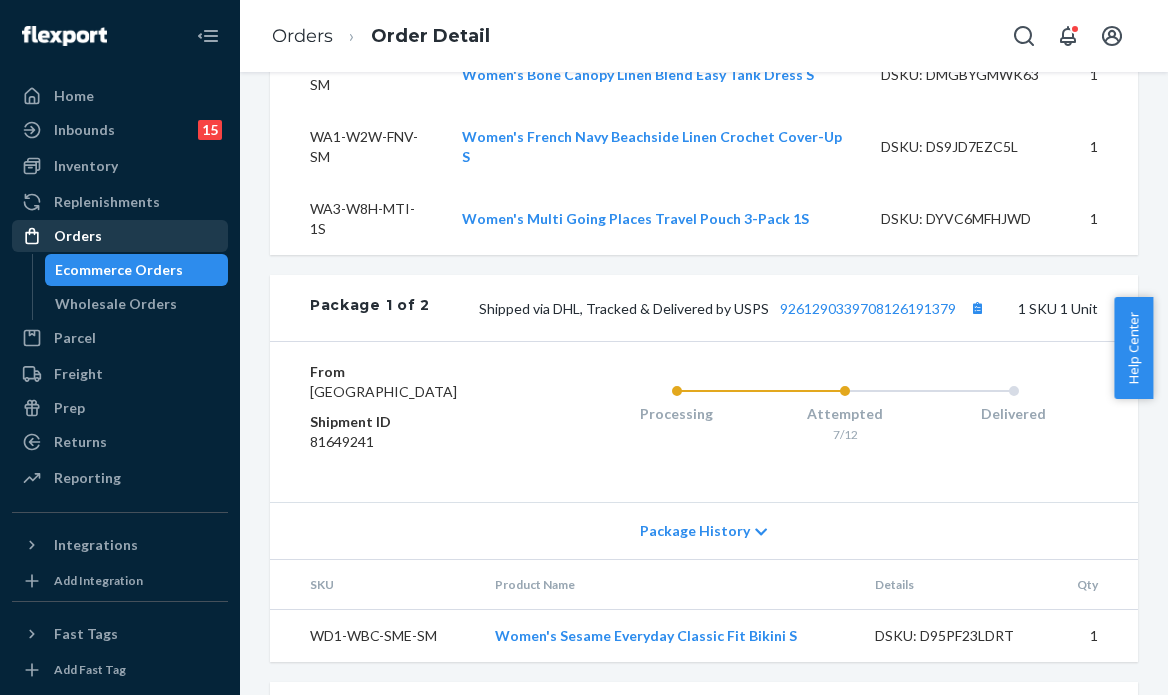 click on "Orders" at bounding box center (120, 236) 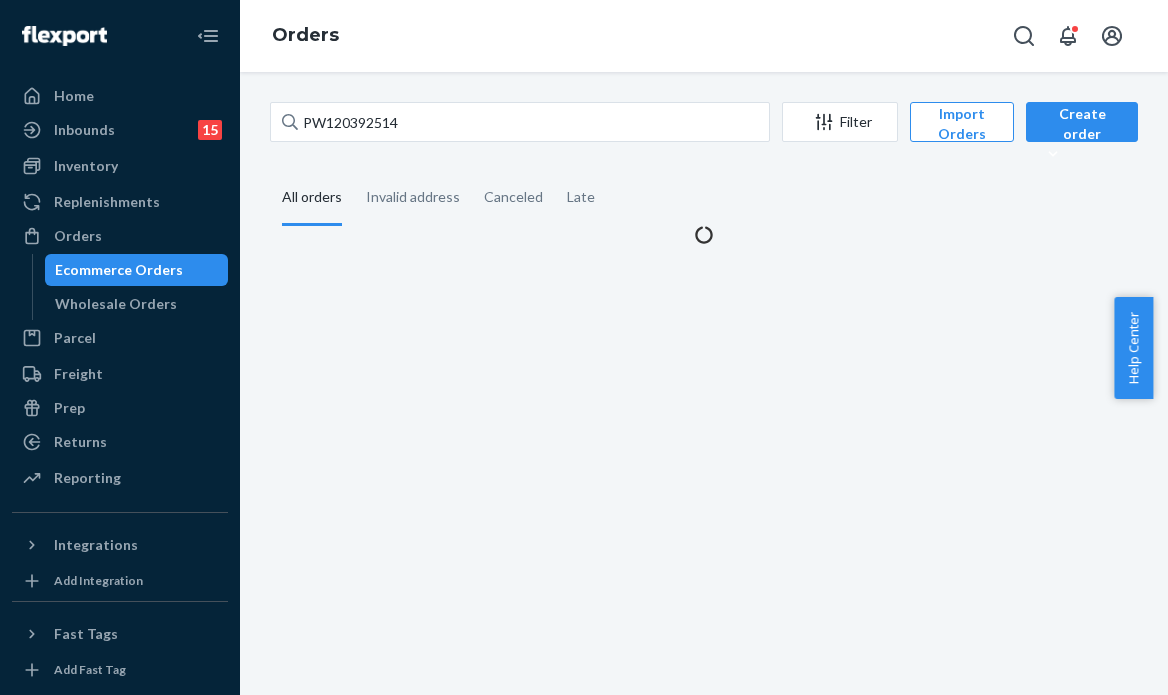 scroll, scrollTop: 0, scrollLeft: 0, axis: both 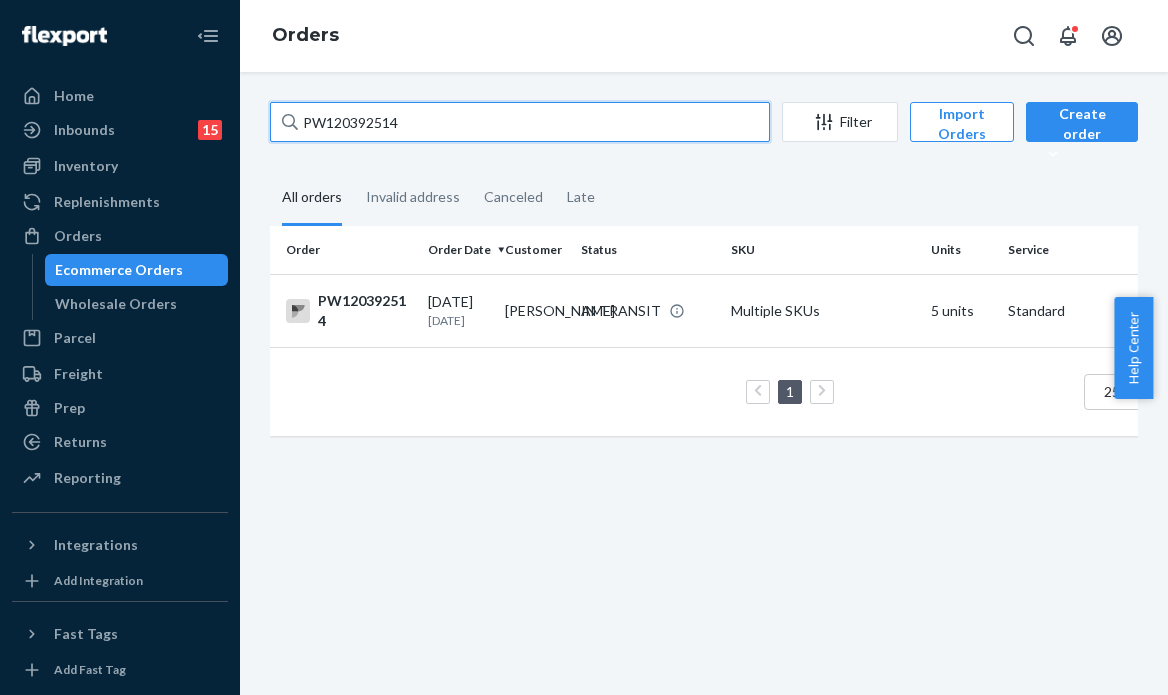 drag, startPoint x: 388, startPoint y: 107, endPoint x: 8, endPoint y: 108, distance: 380.0013 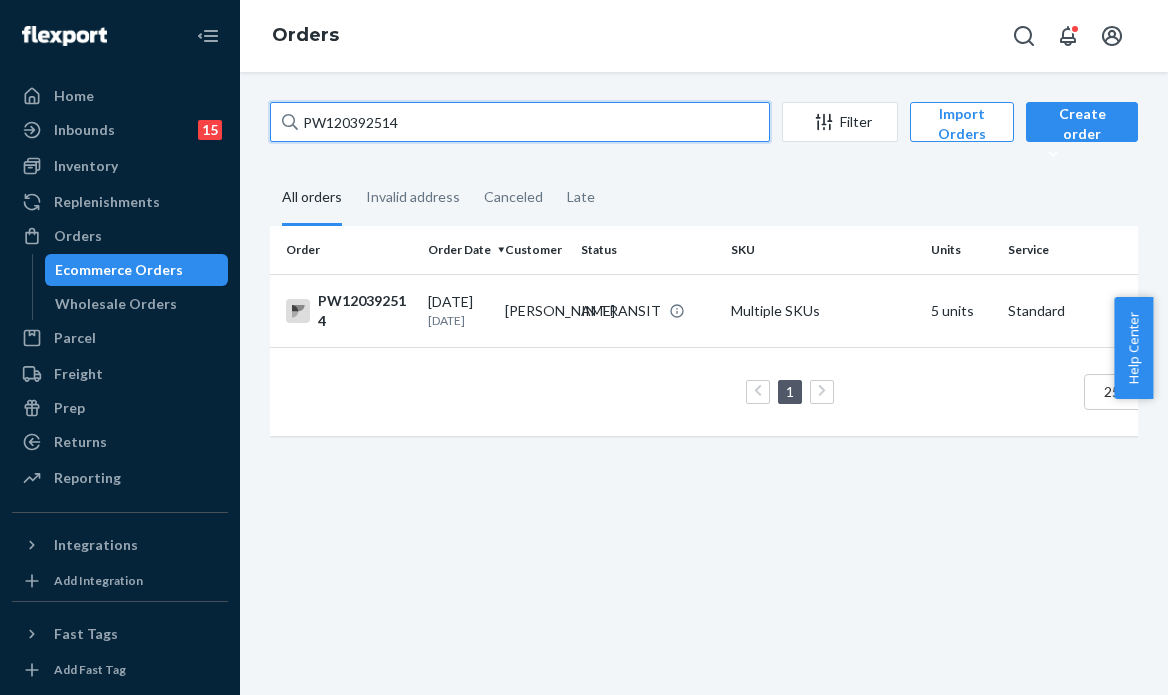 click on "Home Inbounds 15 Shipping Plans Problems 15 Inventory Products Branded Packaging Replenishments Orders Ecommerce Orders Wholesale Orders Parcel Parcel orders Integrations Freight Prep Returns All Returns Settings Packages Reporting Reports Analytics Integrations Add Integration Fast Tags Add Fast Tag Settings Talk to Support Help Center Give Feedback Orders PW120392514 Filter Import Orders Create order Ecommerce order Removal order All orders Invalid address Canceled Late Order Order Date Customer Status SKU Units Service Fee PW120392514 07/04/2025 16 days ago Rachel Werner IN TRANSIT Multiple SKUs 5 units Standard $16.16 1 25 results per page" at bounding box center [584, 347] 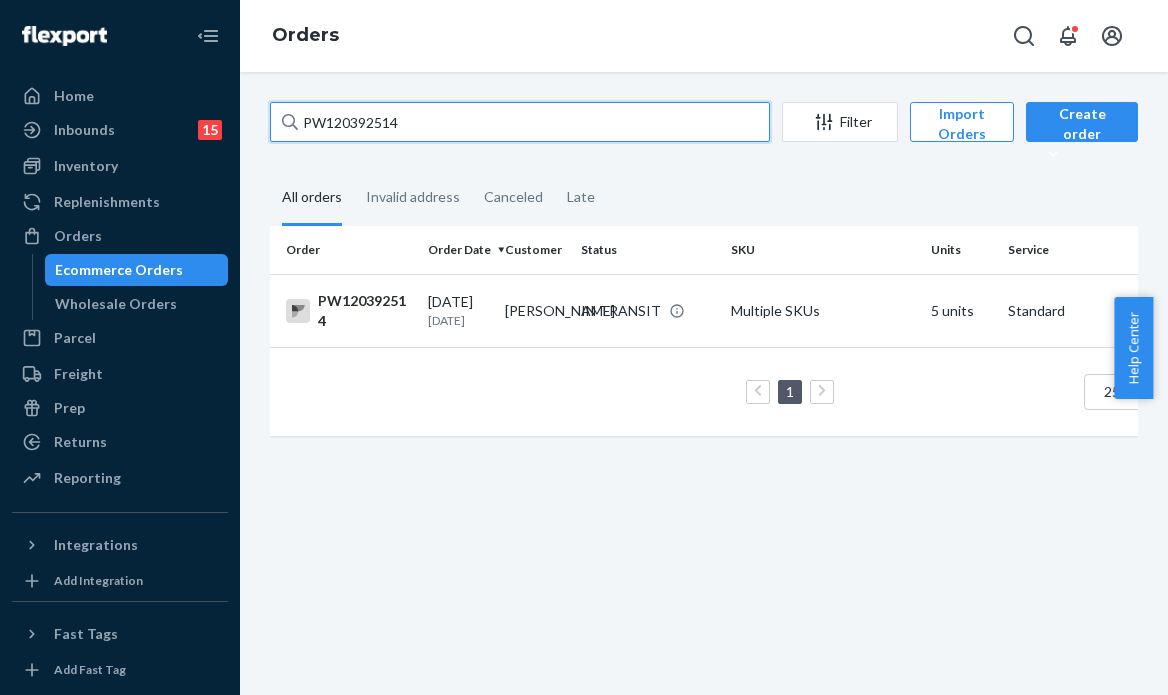 paste on "401436" 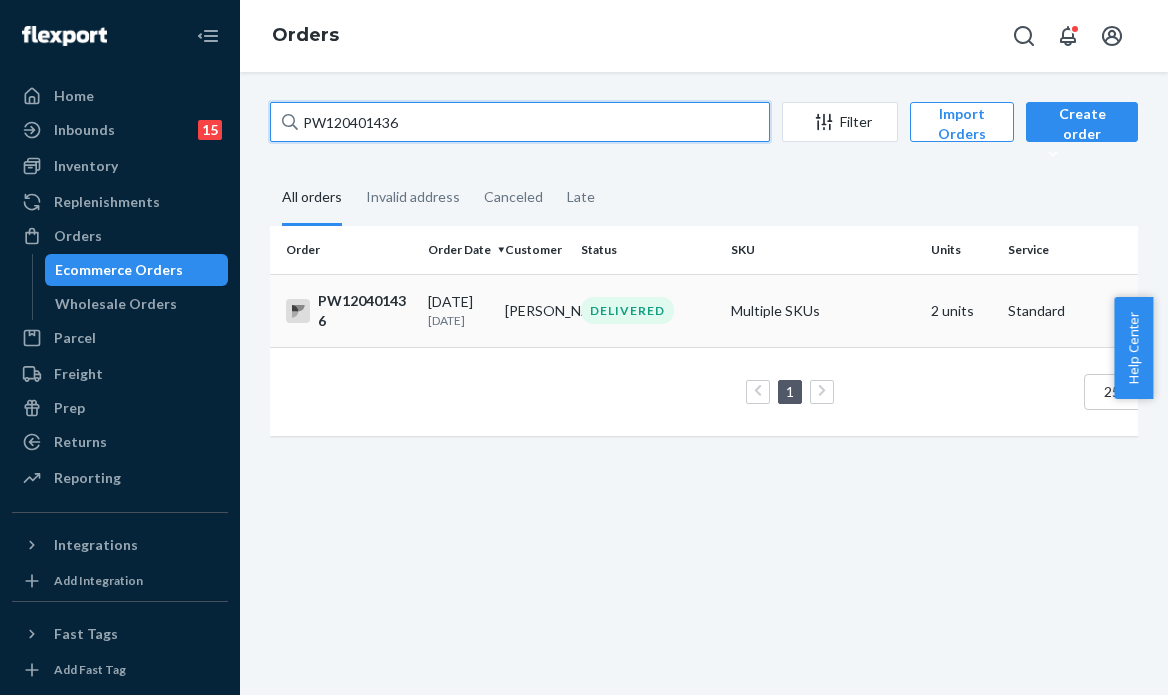 type on "PW120401436" 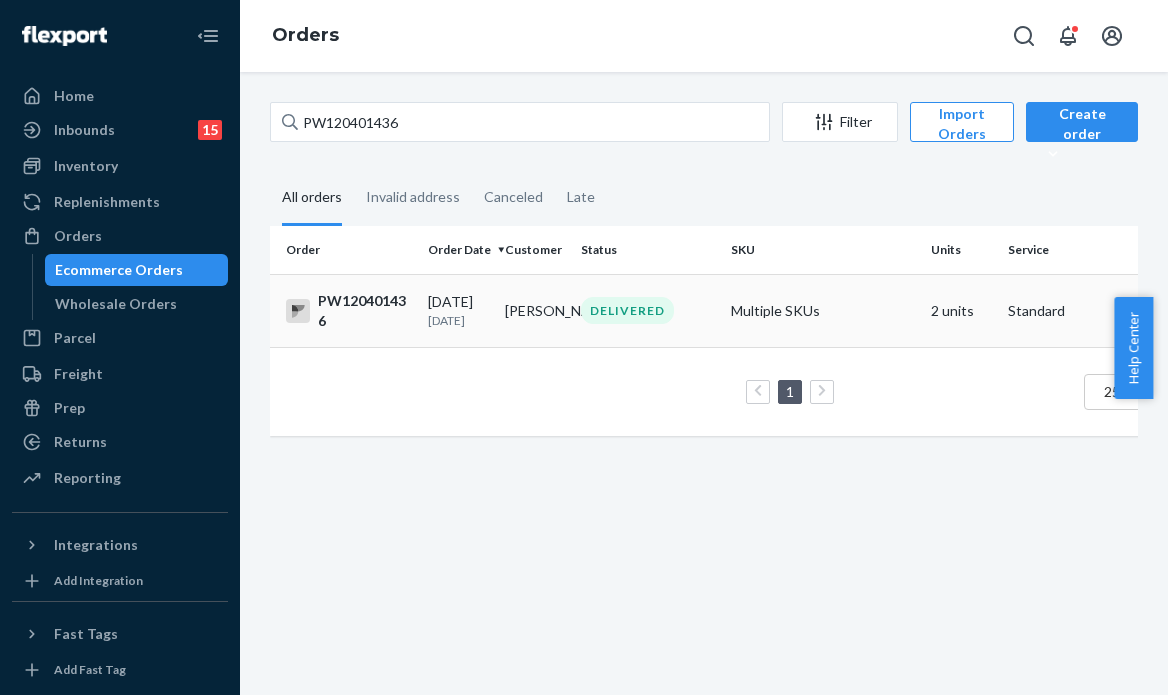 click on "DELIVERED" at bounding box center [627, 310] 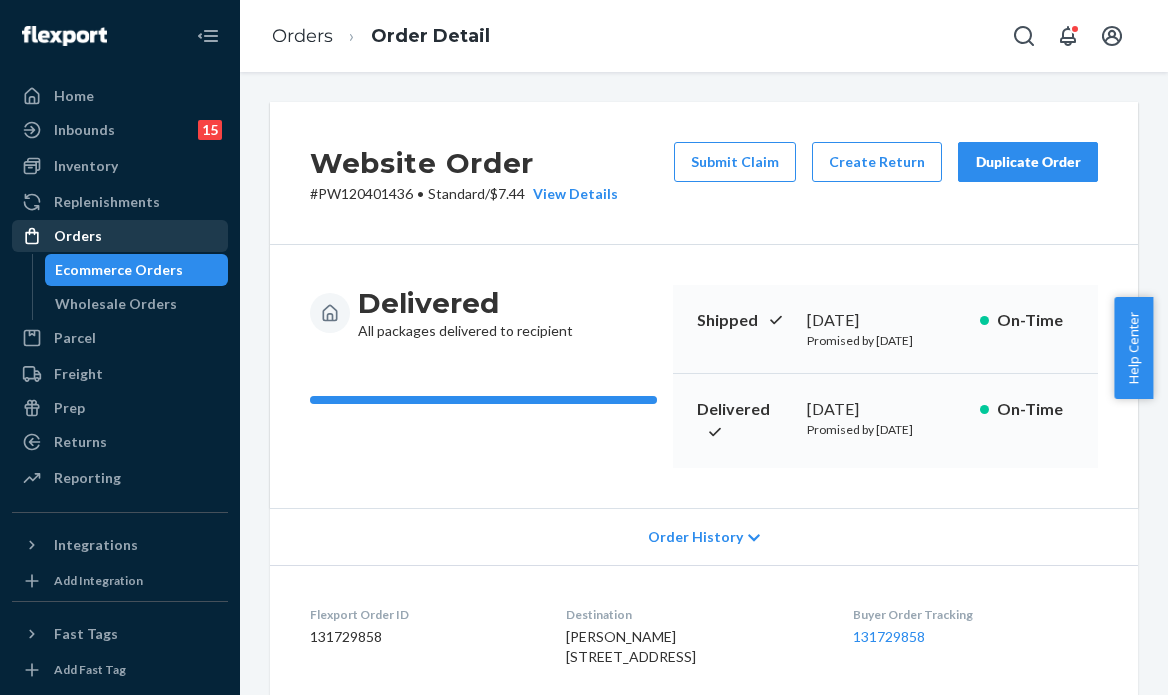 click on "Orders" at bounding box center [120, 236] 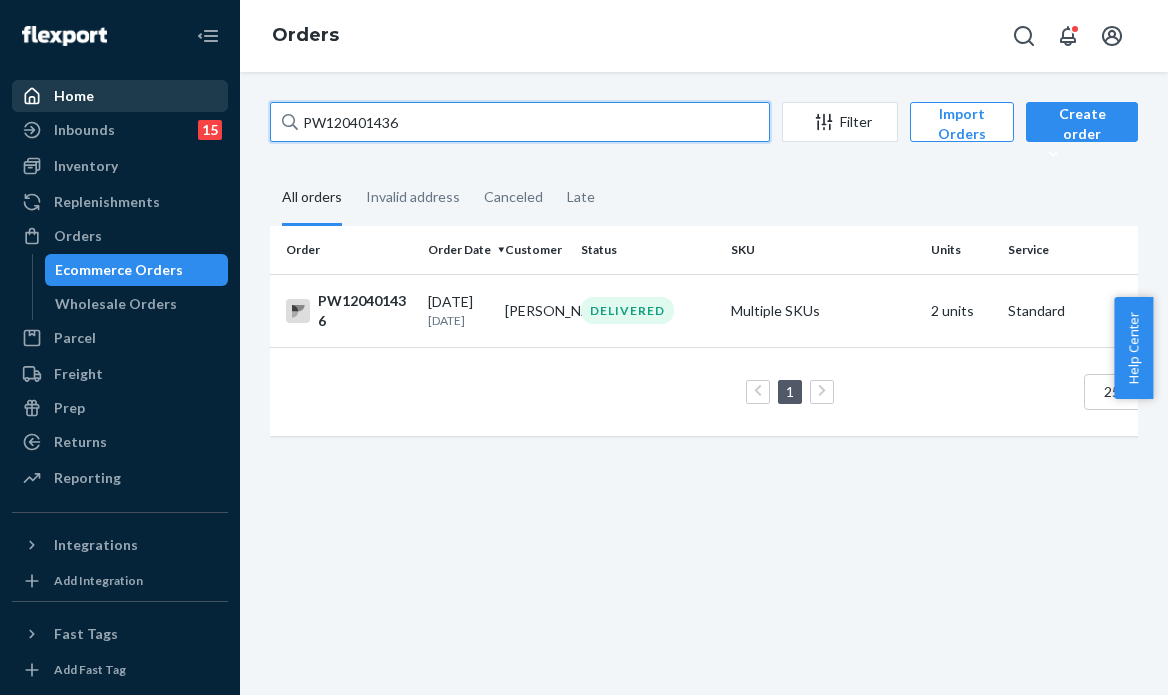 drag, startPoint x: 424, startPoint y: 112, endPoint x: 126, endPoint y: 82, distance: 299.50626 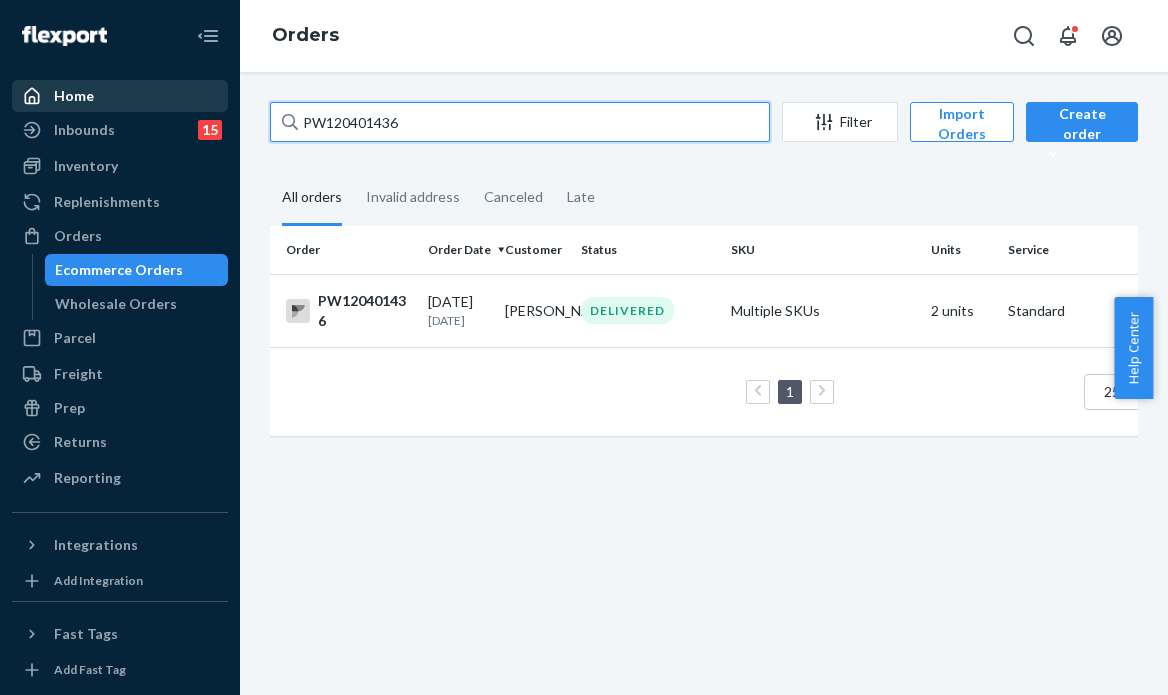 click on "Home Inbounds 15 Shipping Plans Problems 15 Inventory Products Branded Packaging Replenishments Orders Ecommerce Orders Wholesale Orders Parcel Parcel orders Integrations Freight Prep Returns All Returns Settings Packages Reporting Reports Analytics Integrations Add Integration Fast Tags Add Fast Tag Settings Talk to Support Help Center Give Feedback Orders PW120401436 Filter Import Orders Create order Ecommerce order Removal order All orders Invalid address Canceled Late Order Order Date Customer Status SKU Units Service Fee PW120401436 07/05/2025 15 days ago Nicole McKee DELIVERED Multiple SKUs 2 units Standard $7.44 1 25 results per page" at bounding box center [584, 347] 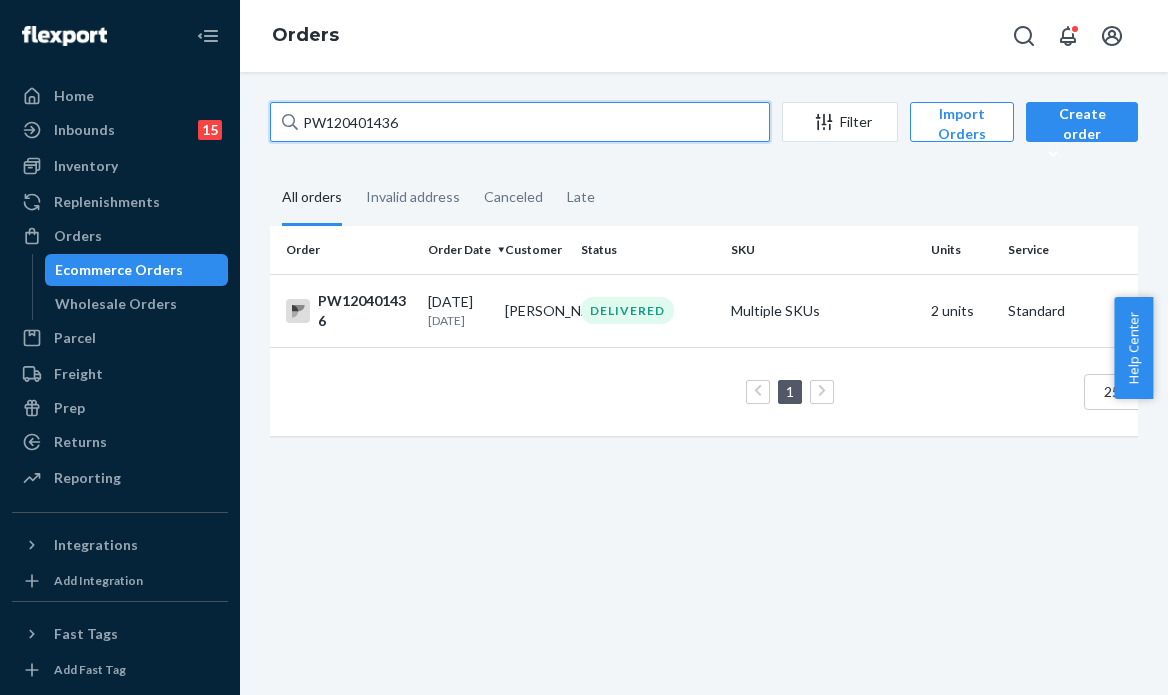 paste on "25994" 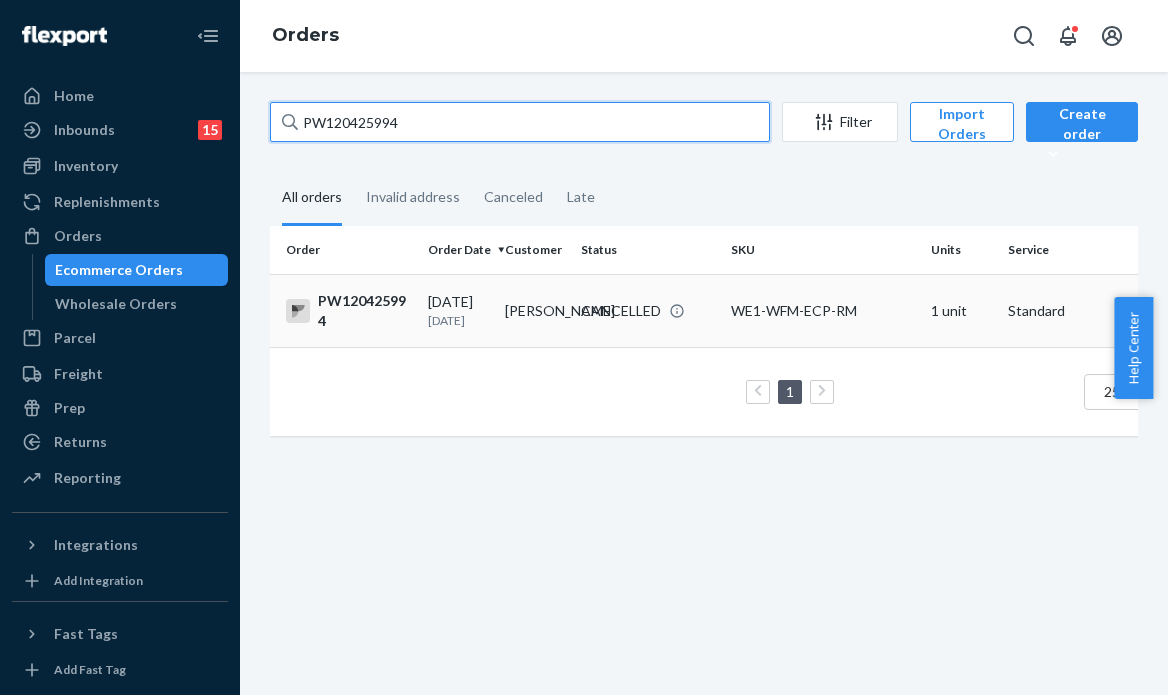 type on "PW120425994" 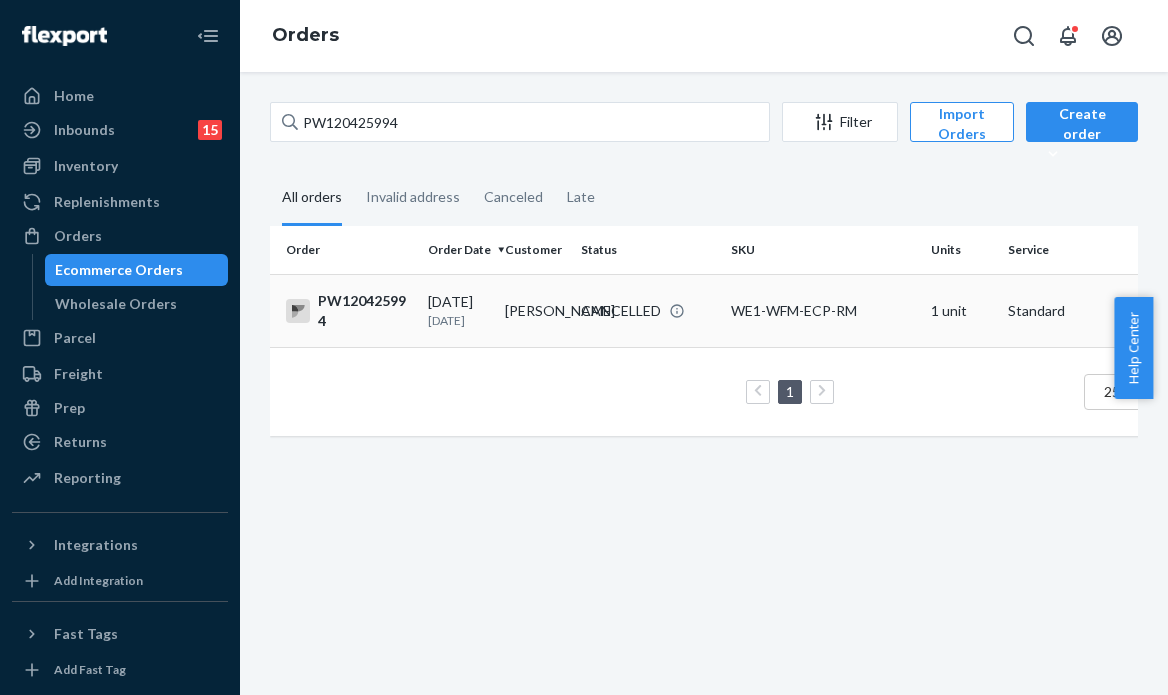 click on "CANCELLED" at bounding box center [648, 310] 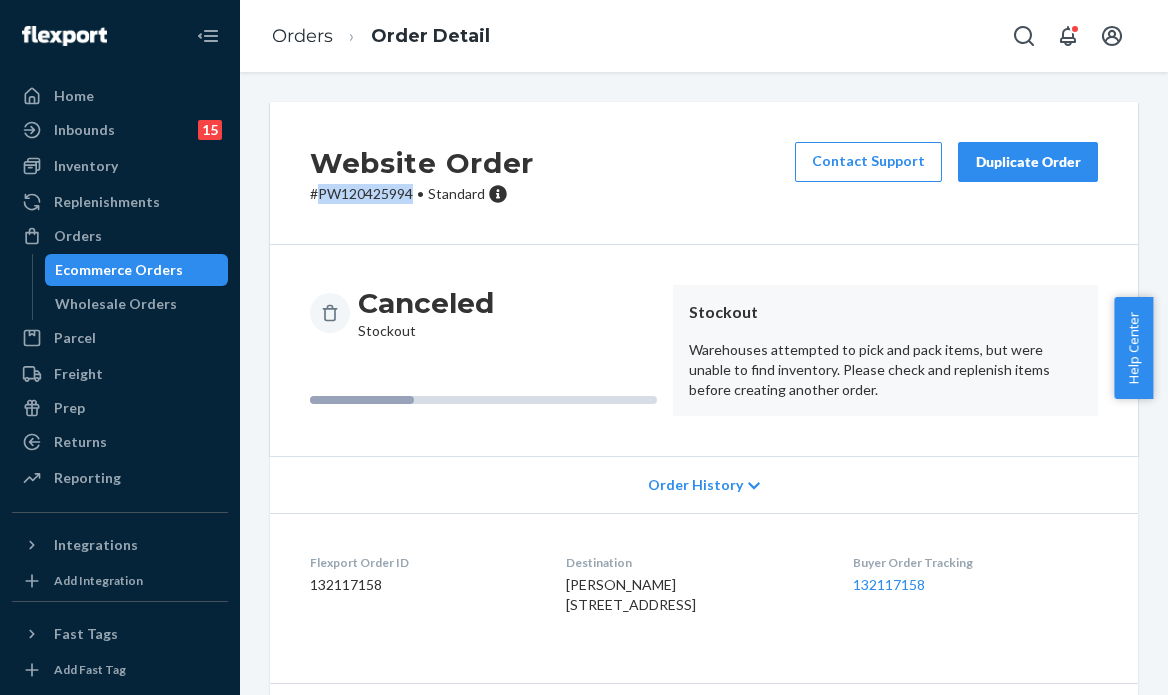 drag, startPoint x: 414, startPoint y: 195, endPoint x: 315, endPoint y: 191, distance: 99.08077 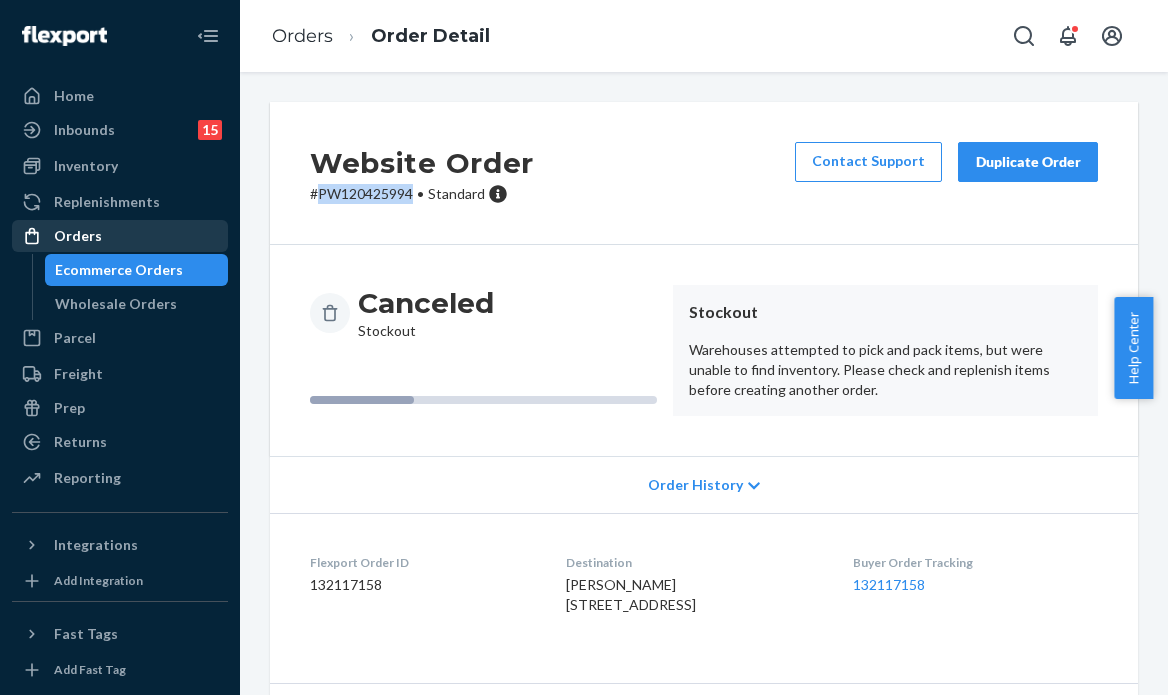 click on "Orders" at bounding box center [120, 236] 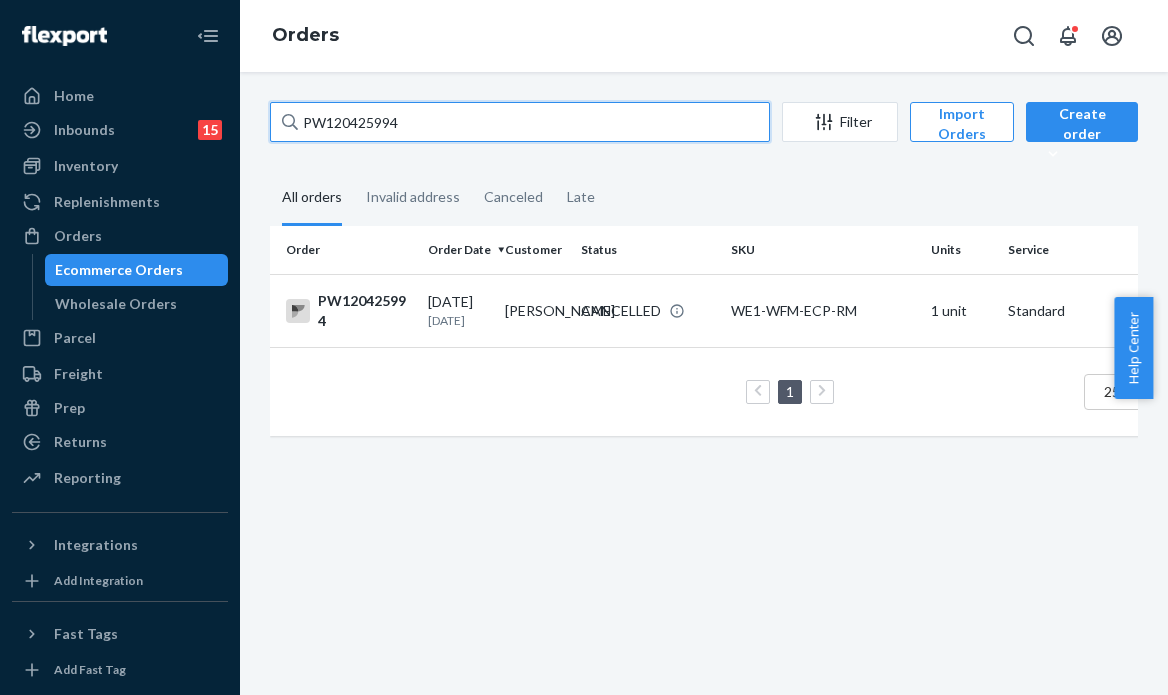 drag, startPoint x: 431, startPoint y: 119, endPoint x: 168, endPoint y: 67, distance: 268.0914 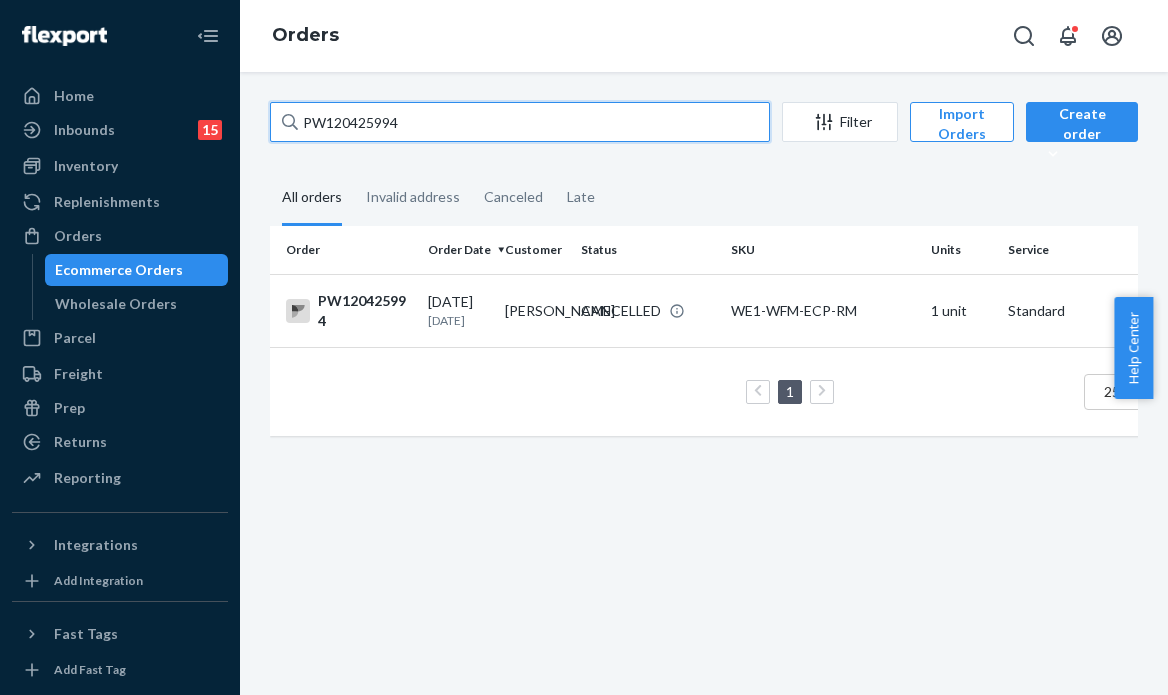 click on "Home Inbounds 15 Shipping Plans Problems 15 Inventory Products Branded Packaging Replenishments Orders Ecommerce Orders Wholesale Orders Parcel Parcel orders Integrations Freight Prep Returns All Returns Settings Packages Reporting Reports Analytics Integrations Add Integration Fast Tags Add Fast Tag Settings Talk to Support Help Center Give Feedback Orders PW120425994 Filter Import Orders Create order Ecommerce order Removal order All orders Invalid address Canceled Late Order Order Date Customer Status SKU Units Service Fee PW120425994 07/10/2025 10 days ago Gracie Bowen CANCELLED WE1-WFM-ECP-RM 1 unit Standard 1 25 results per page" at bounding box center [584, 347] 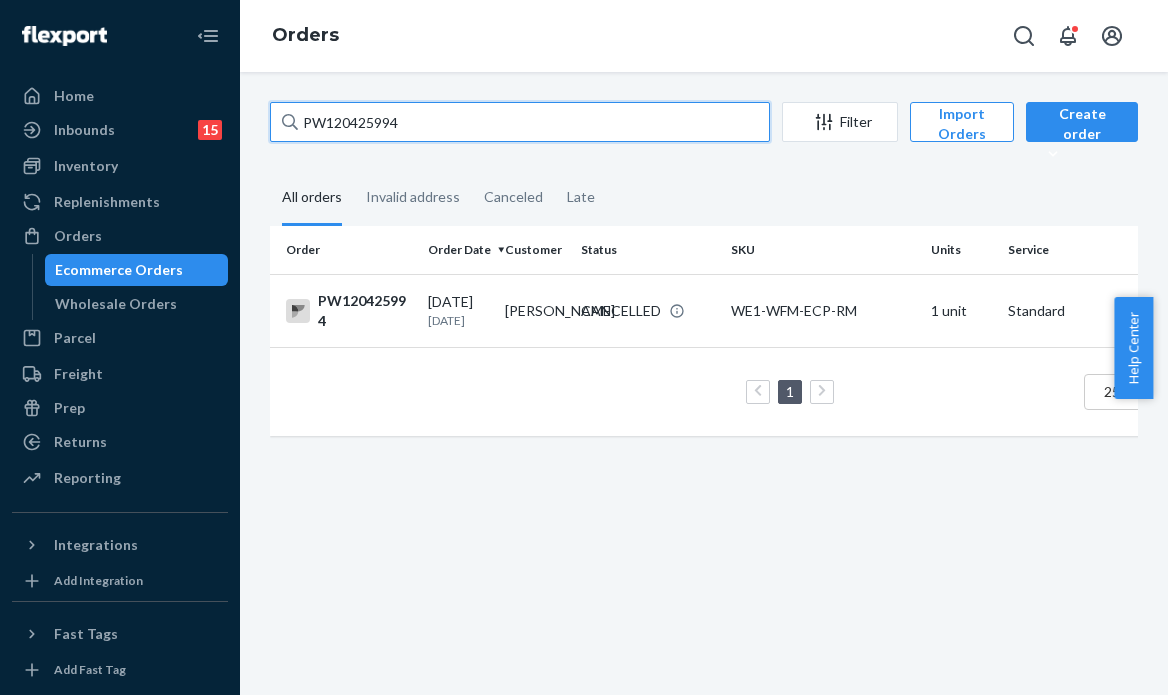 paste on "40187" 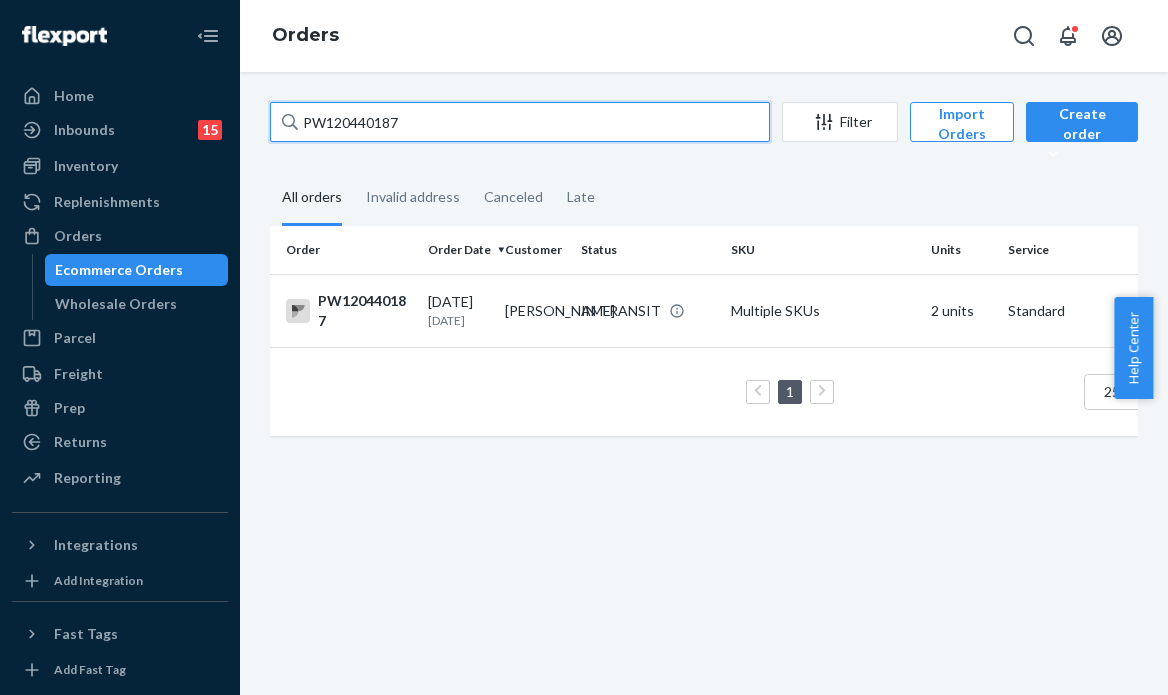 type on "PW120440187" 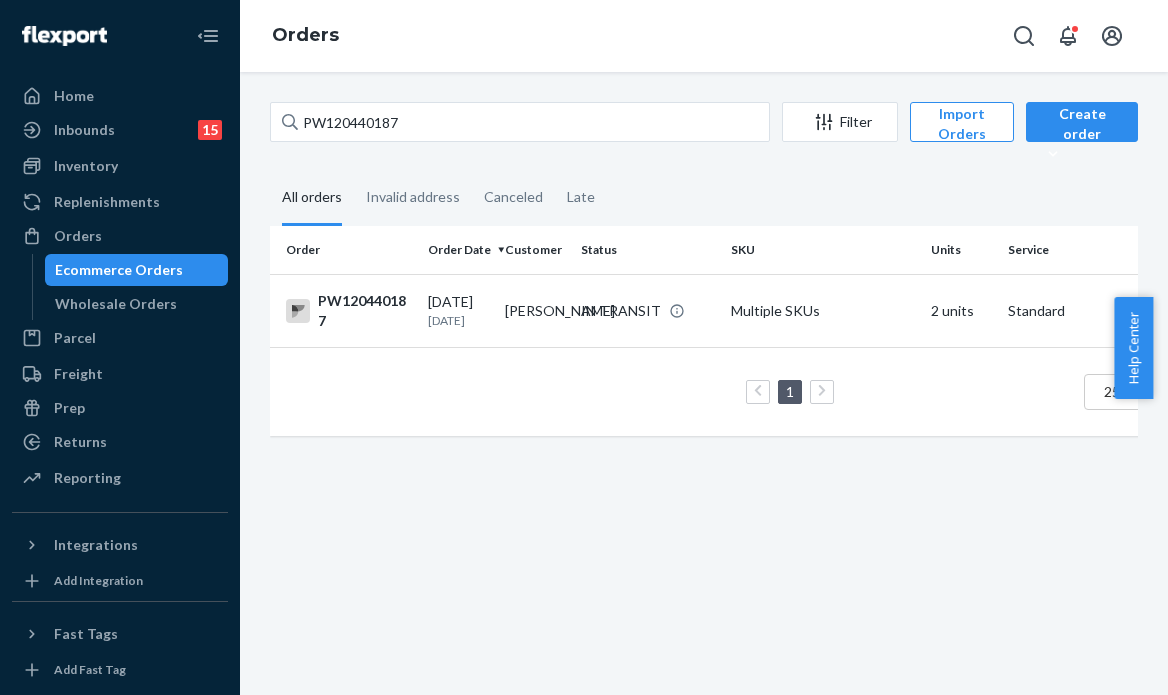 click on "IN TRANSIT" at bounding box center [621, 311] 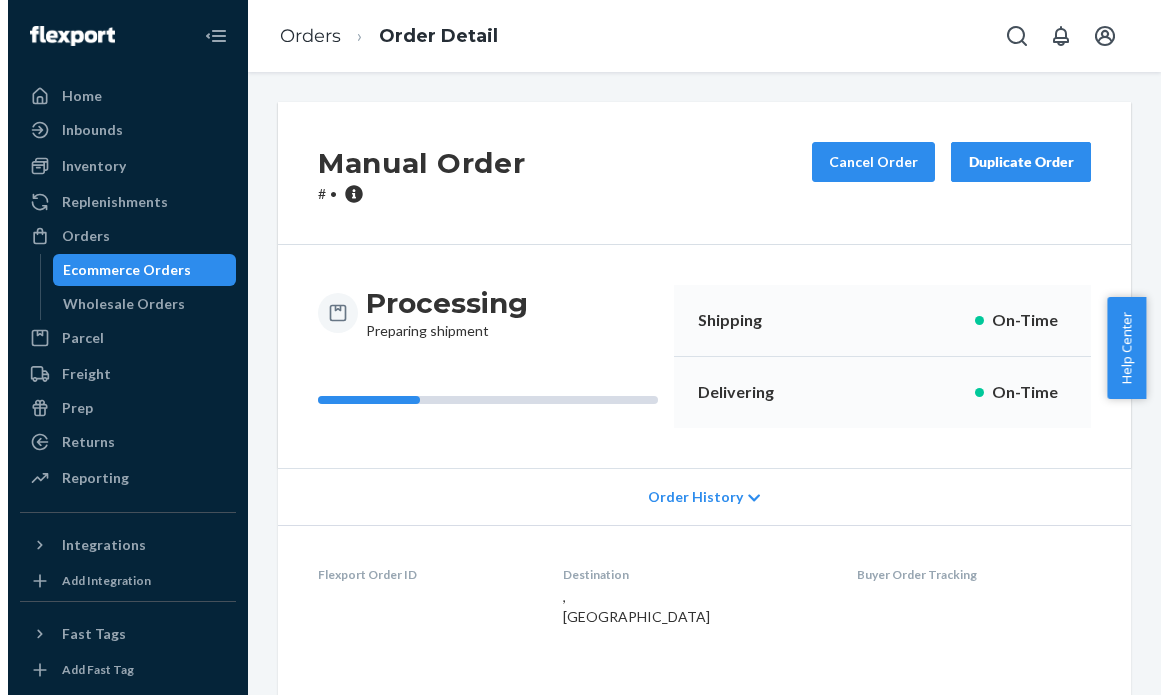 scroll, scrollTop: 0, scrollLeft: 0, axis: both 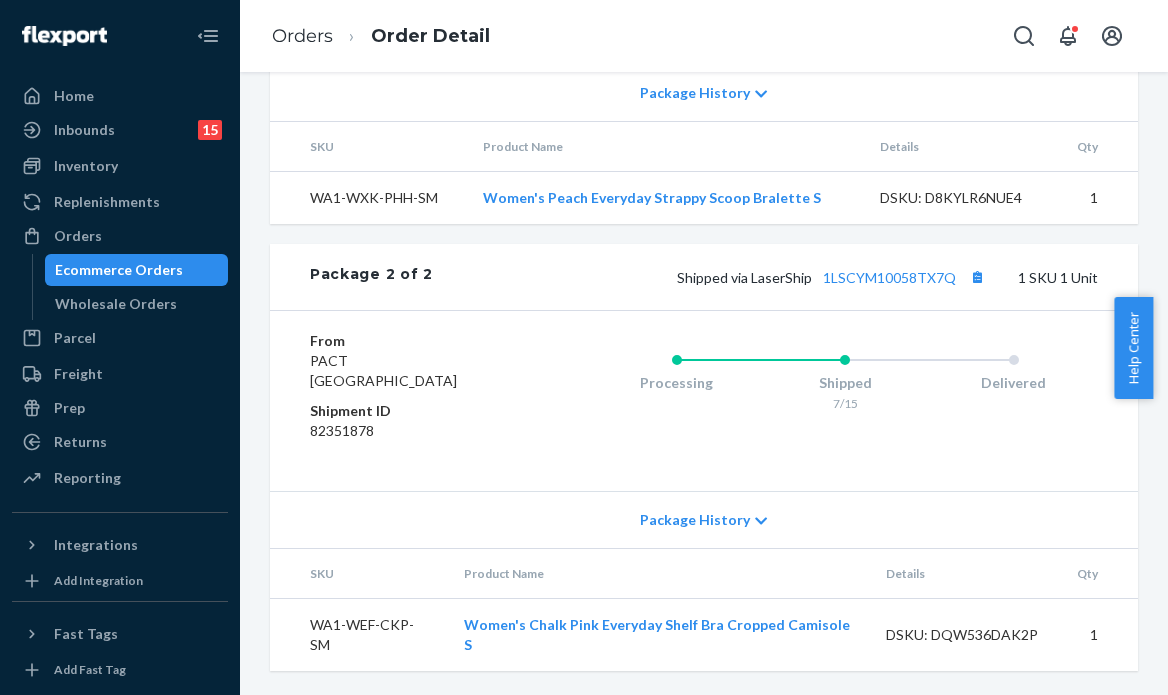 click on "Shipped via LaserShip   1LSCYM10058TX7Q 1   SKU   1   Unit" at bounding box center [765, 277] 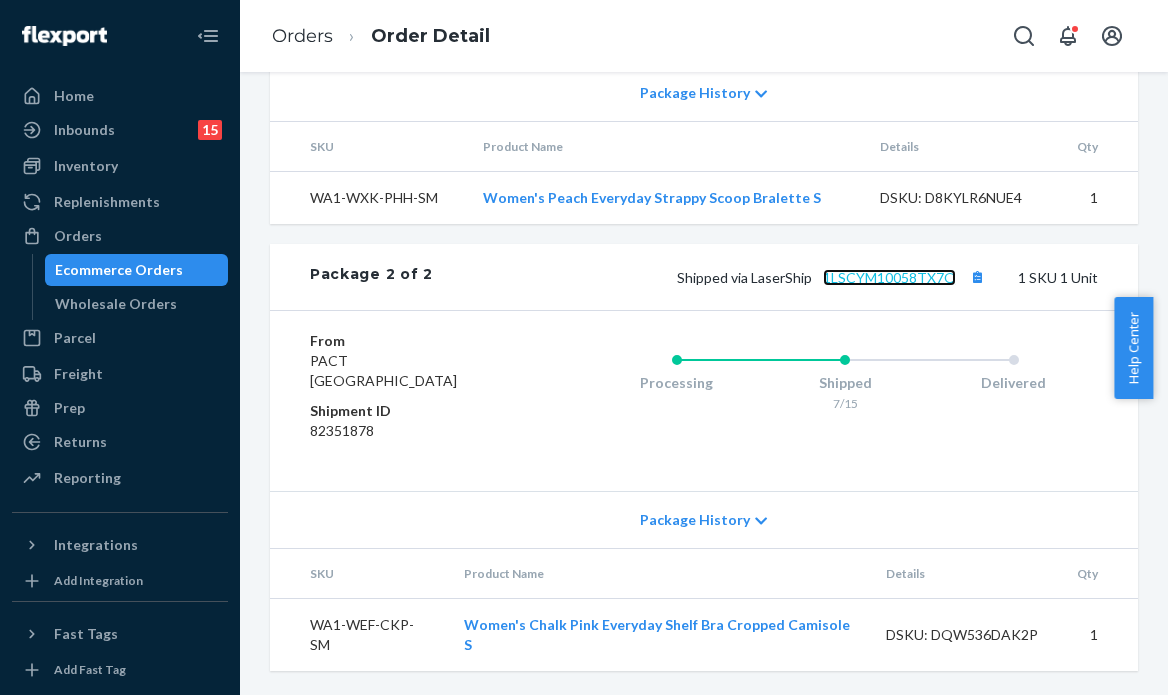click on "1LSCYM10058TX7Q" at bounding box center (889, 277) 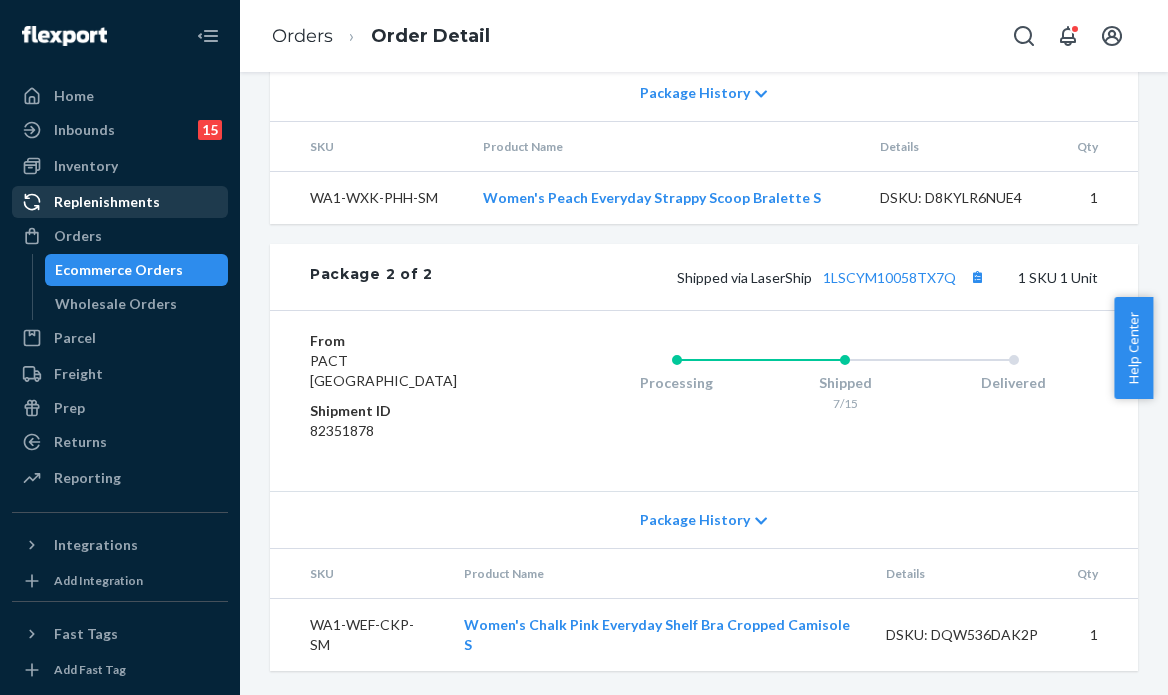 click on "Replenishments" at bounding box center [120, 202] 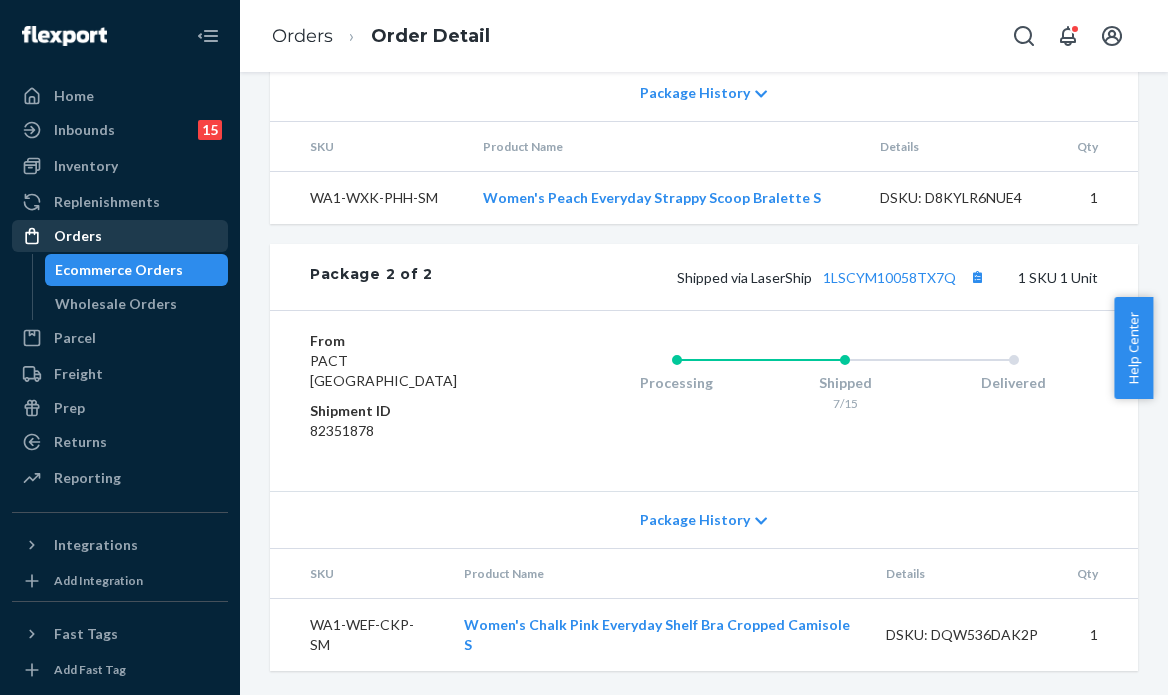 scroll, scrollTop: 0, scrollLeft: 0, axis: both 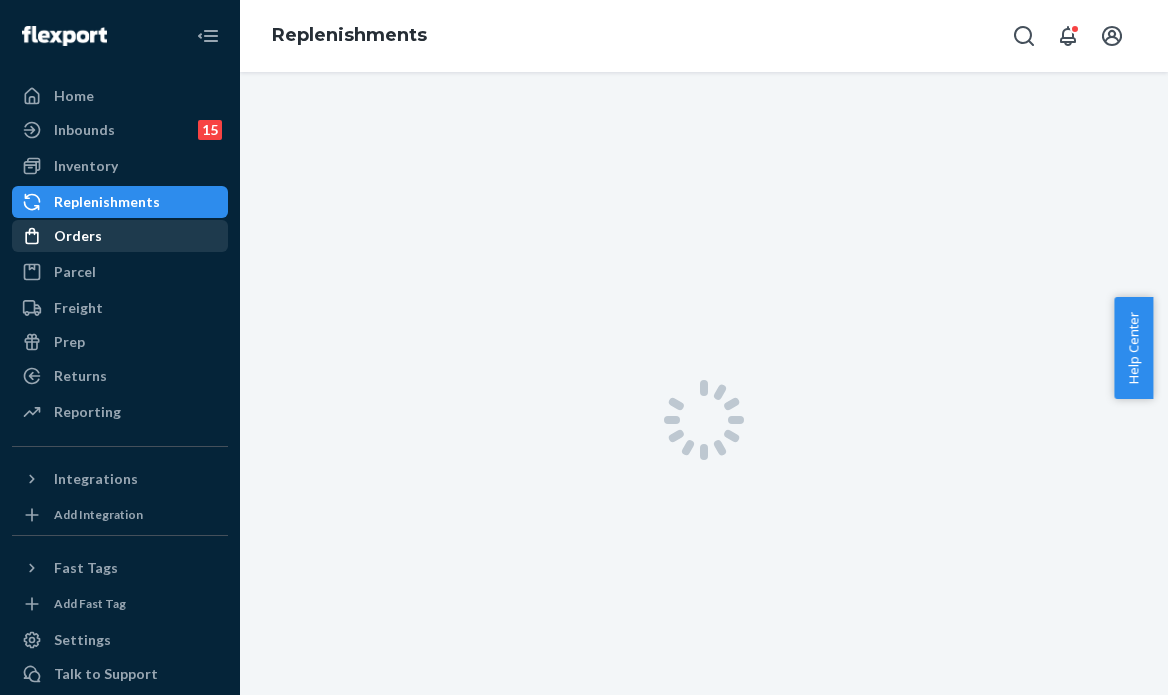 click on "Orders" at bounding box center (120, 236) 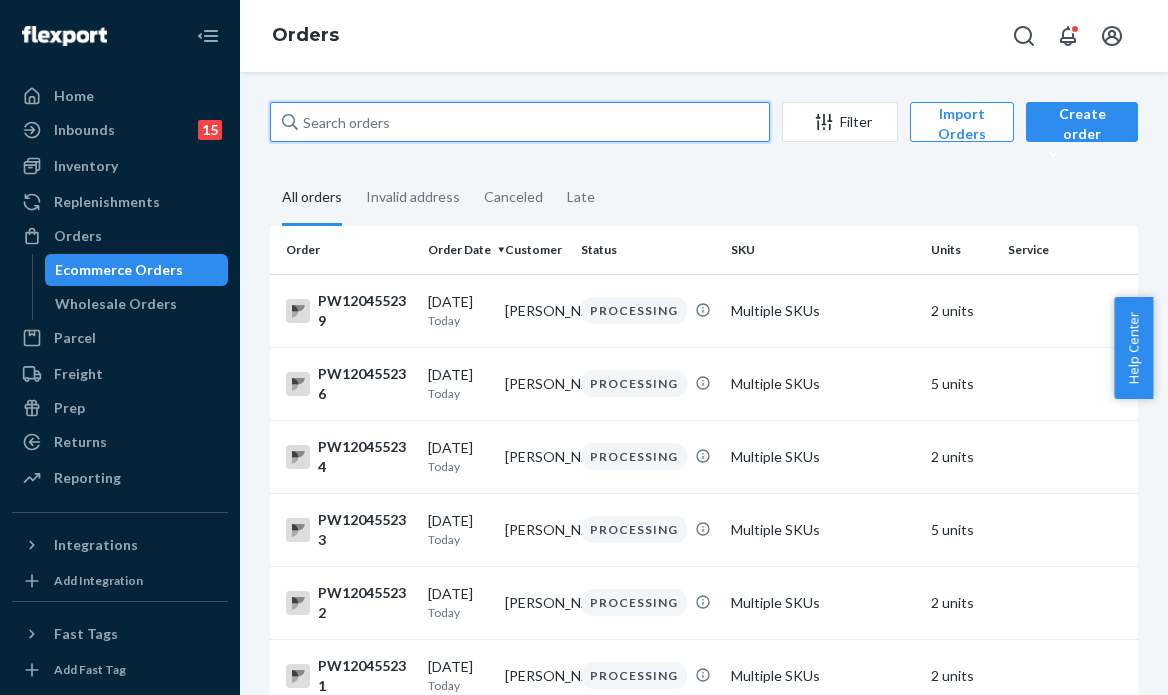 drag, startPoint x: 270, startPoint y: 114, endPoint x: 226, endPoint y: 110, distance: 44.181442 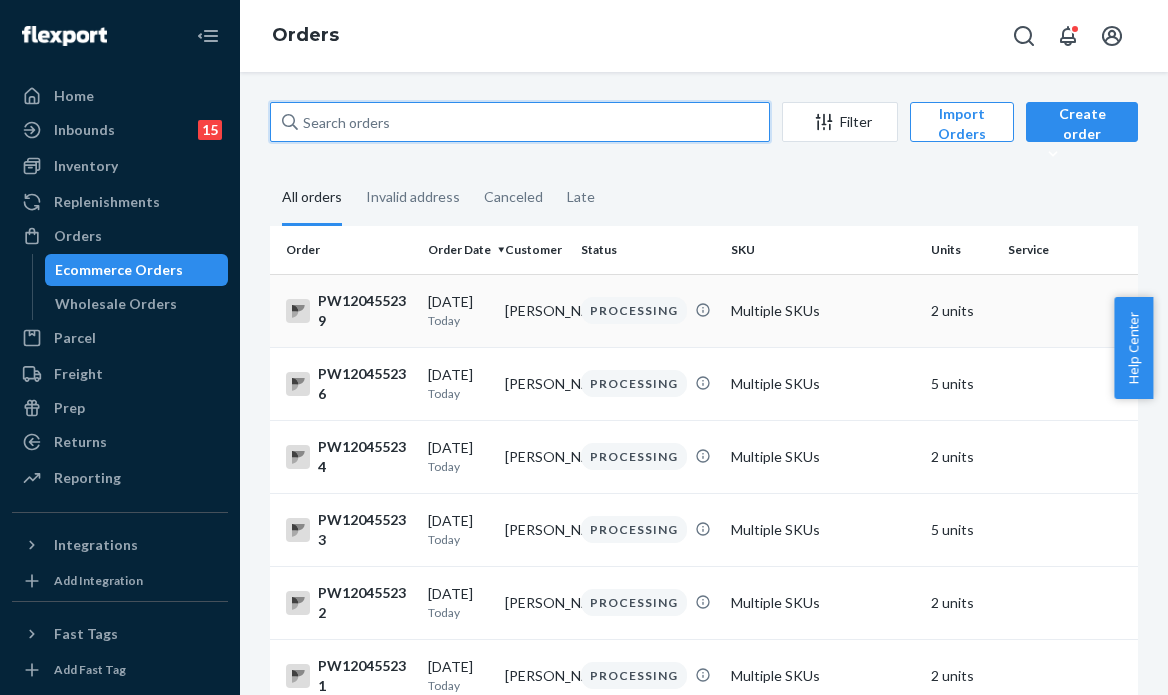 paste on "PW120451942" 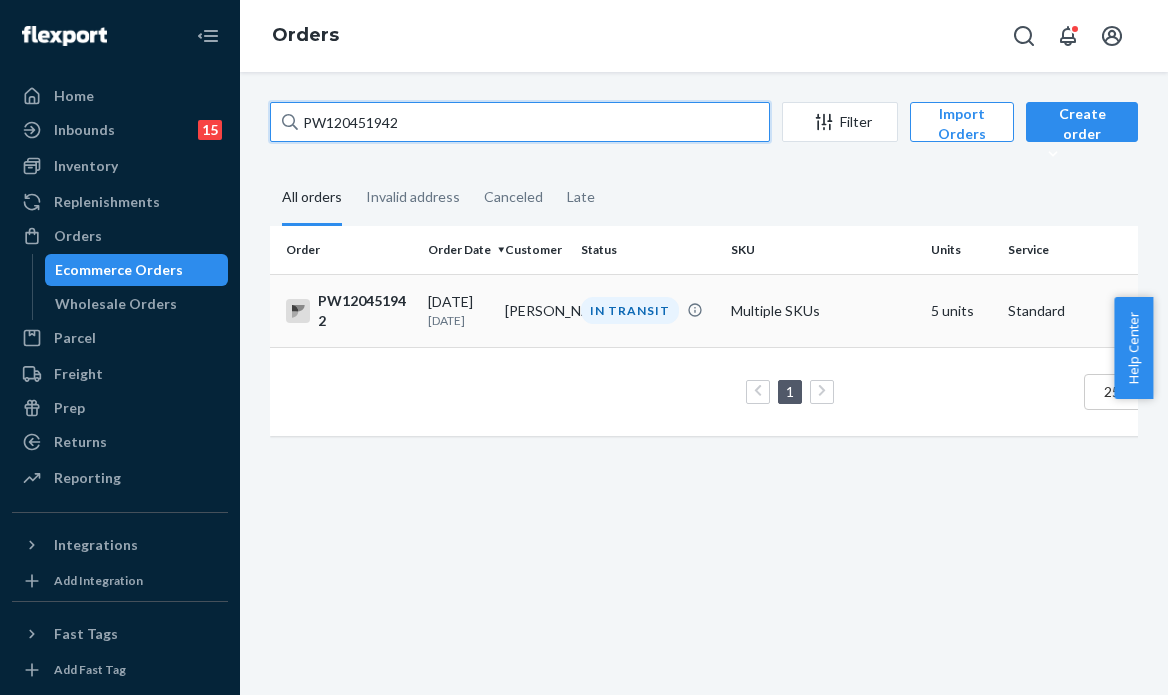 type on "PW120451942" 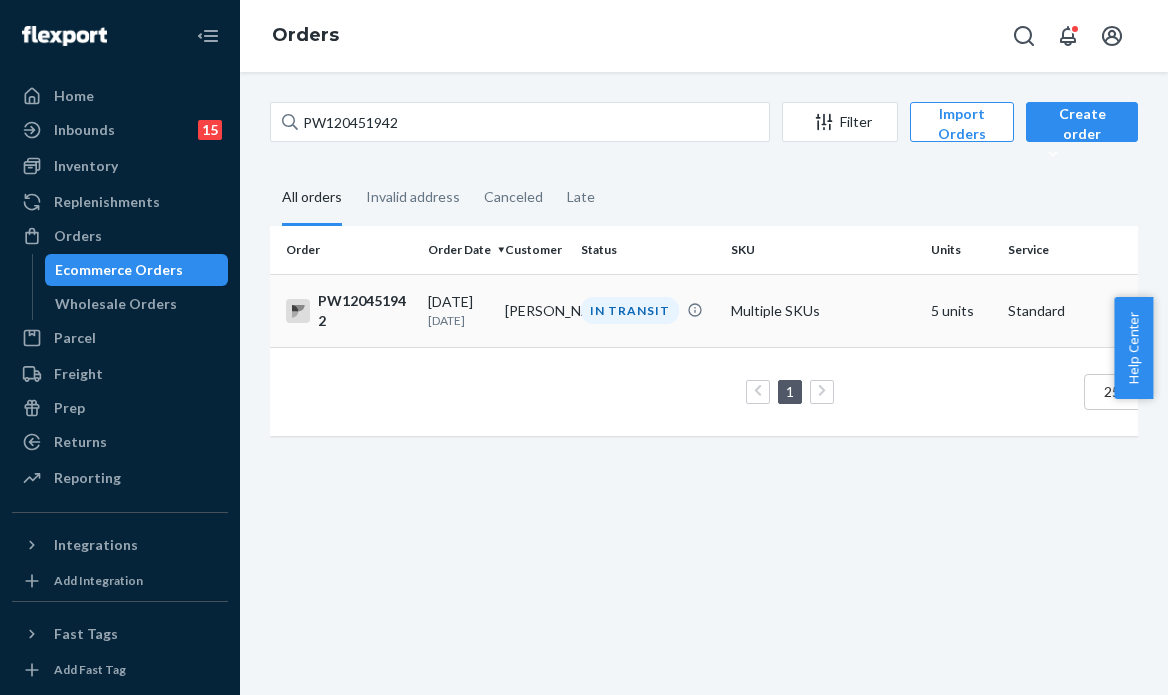 click on "IN TRANSIT" at bounding box center [630, 310] 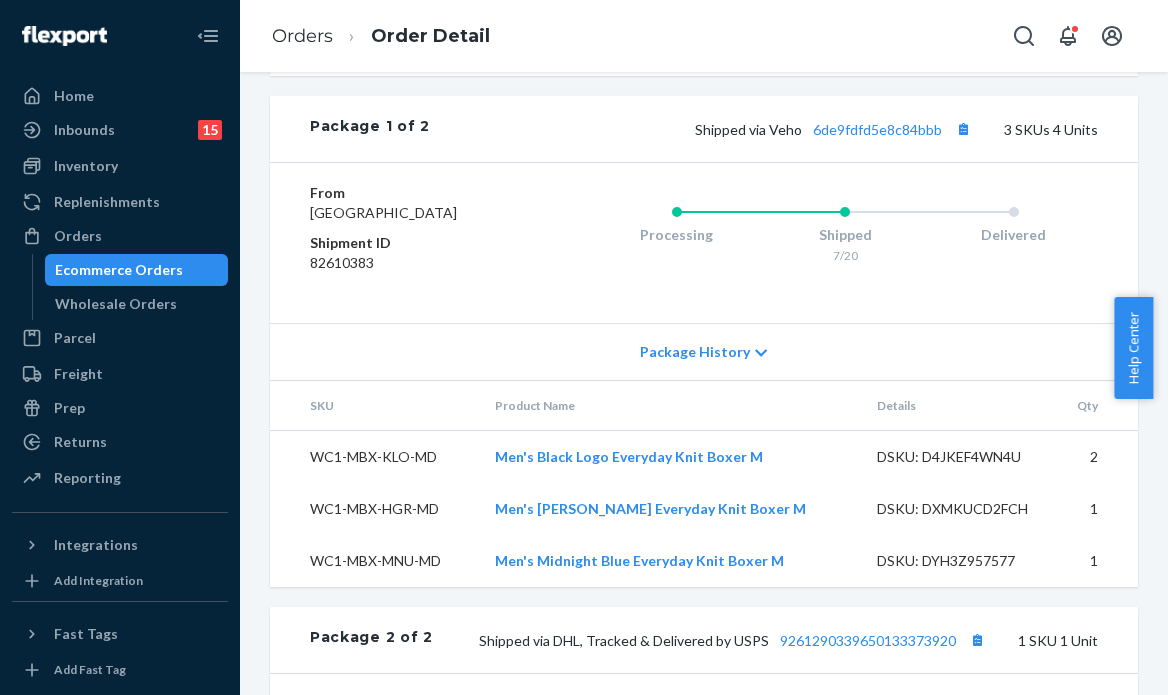 scroll, scrollTop: 1315, scrollLeft: 0, axis: vertical 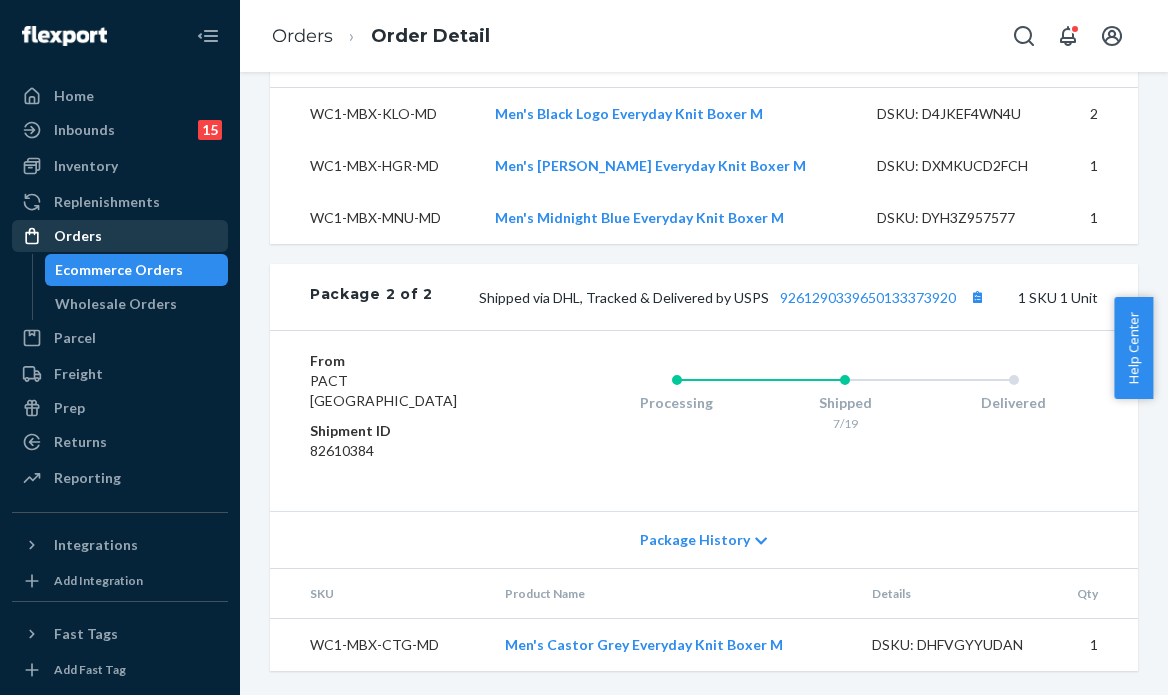 click on "Orders" at bounding box center [120, 236] 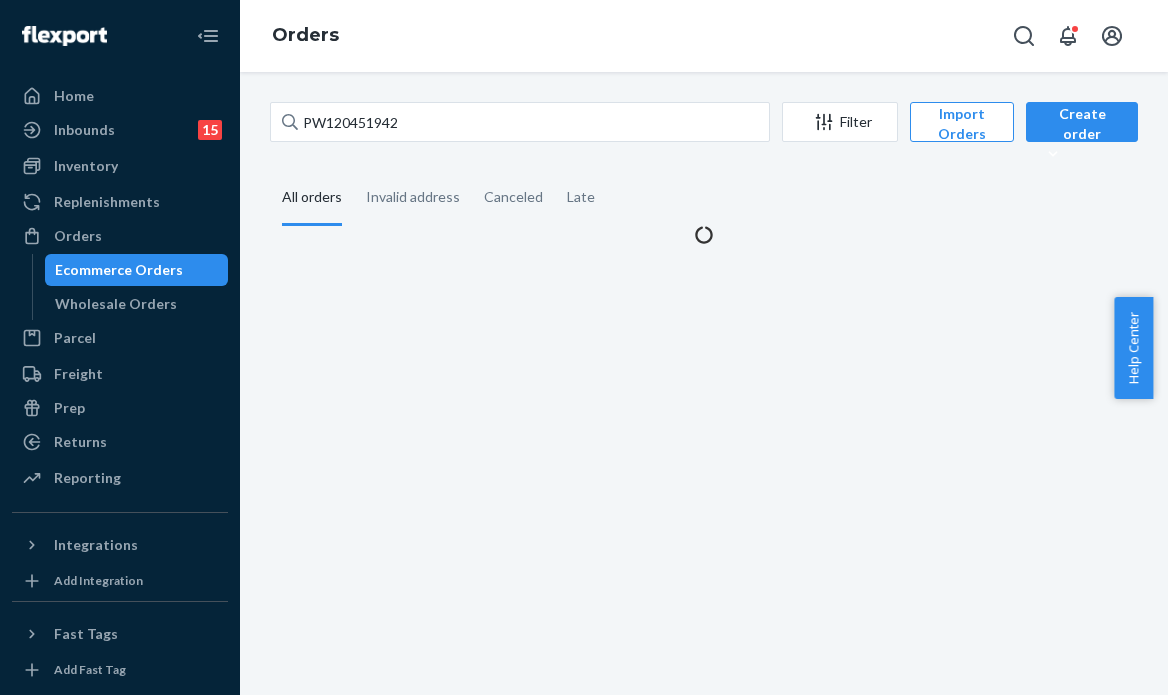 scroll, scrollTop: 0, scrollLeft: 0, axis: both 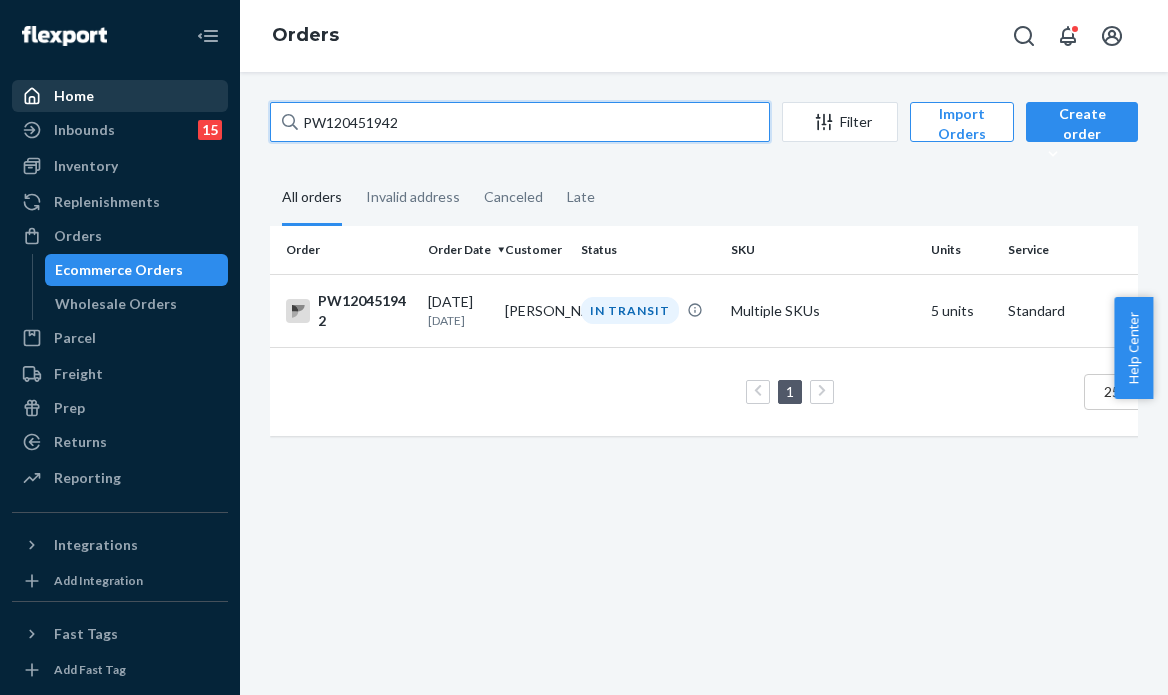 drag, startPoint x: 478, startPoint y: 140, endPoint x: 151, endPoint y: 103, distance: 329.0866 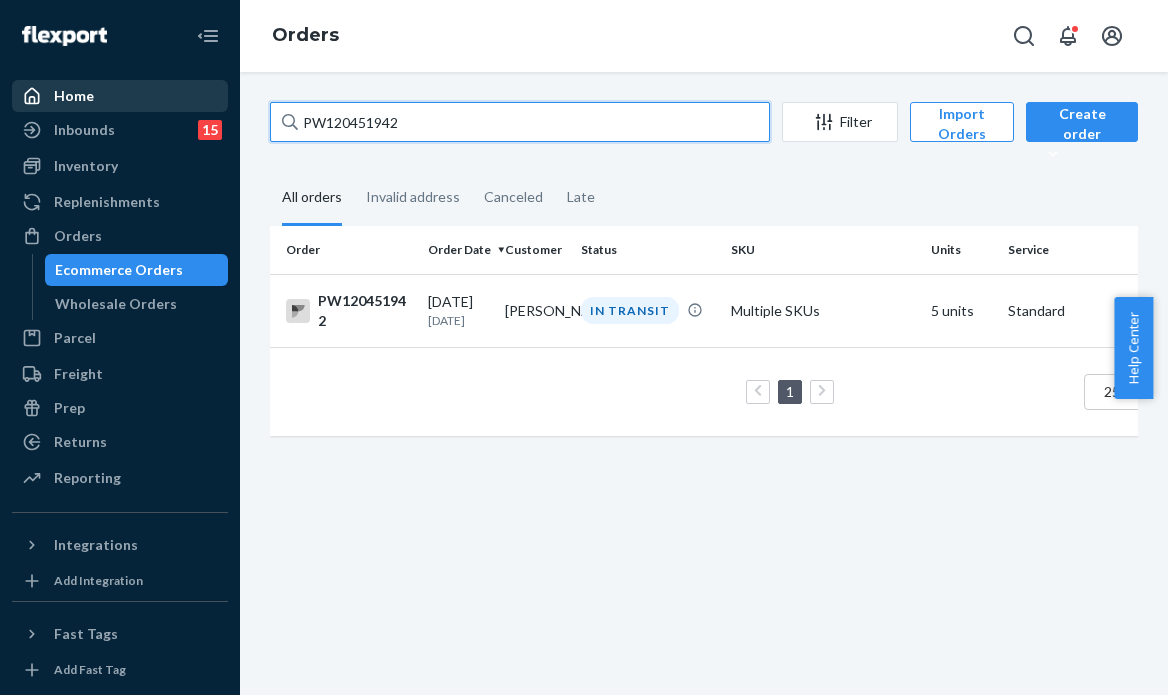 click on "Home Inbounds 15 Shipping Plans Problems 15 Inventory Products Branded Packaging Replenishments Orders Ecommerce Orders Wholesale Orders Parcel Parcel orders Integrations Freight Prep Returns All Returns Settings Packages Reporting Reports Analytics Integrations Add Integration Fast Tags Add Fast Tag Settings Talk to Support Help Center Give Feedback Orders PW120451942 Filter Import Orders Create order Ecommerce order Removal order All orders Invalid address Canceled Late Order Order Date Customer Status SKU Units Service Fee PW120451942 07/19/2025 1 day ago Linda Iten IN TRANSIT Multiple SKUs 5 units Standard $15.92 1 25 results per page" at bounding box center (584, 347) 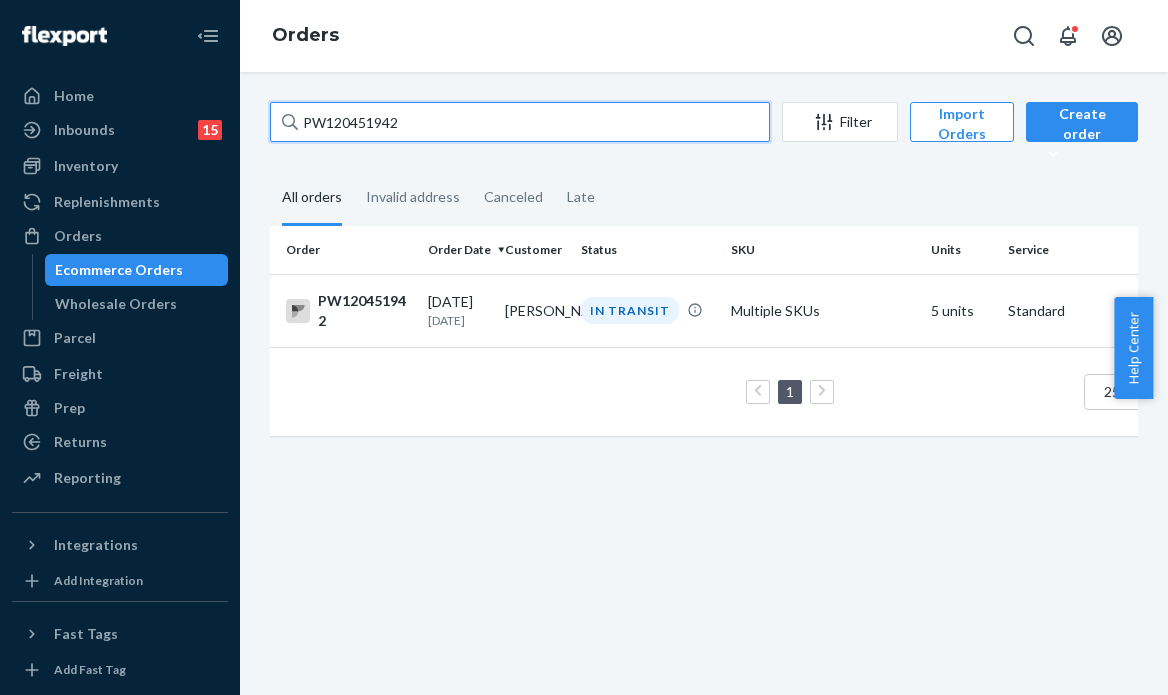 paste on "10261" 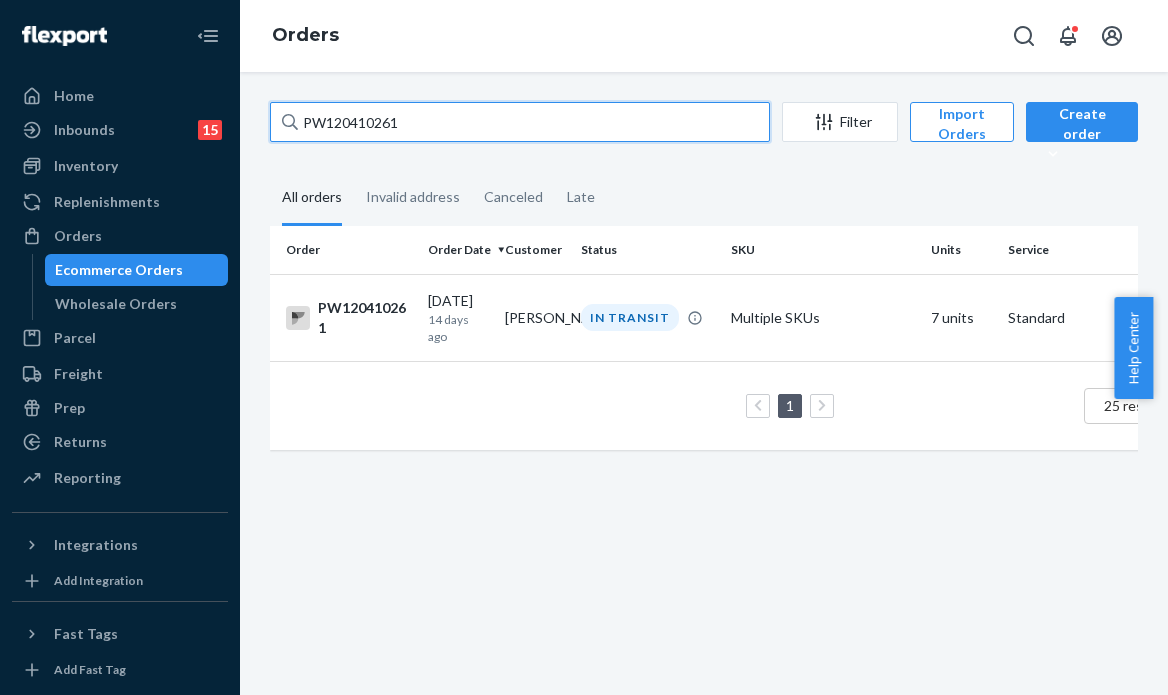 type on "PW120410261" 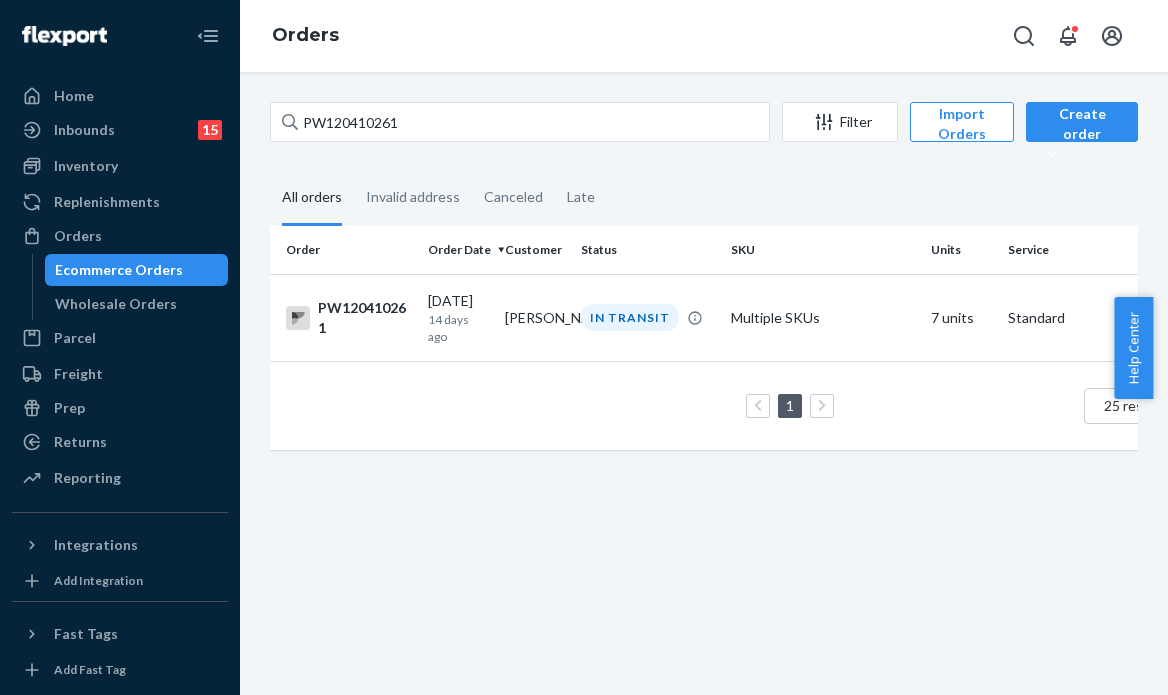 click on "1 25 results per page" at bounding box center (770, 405) 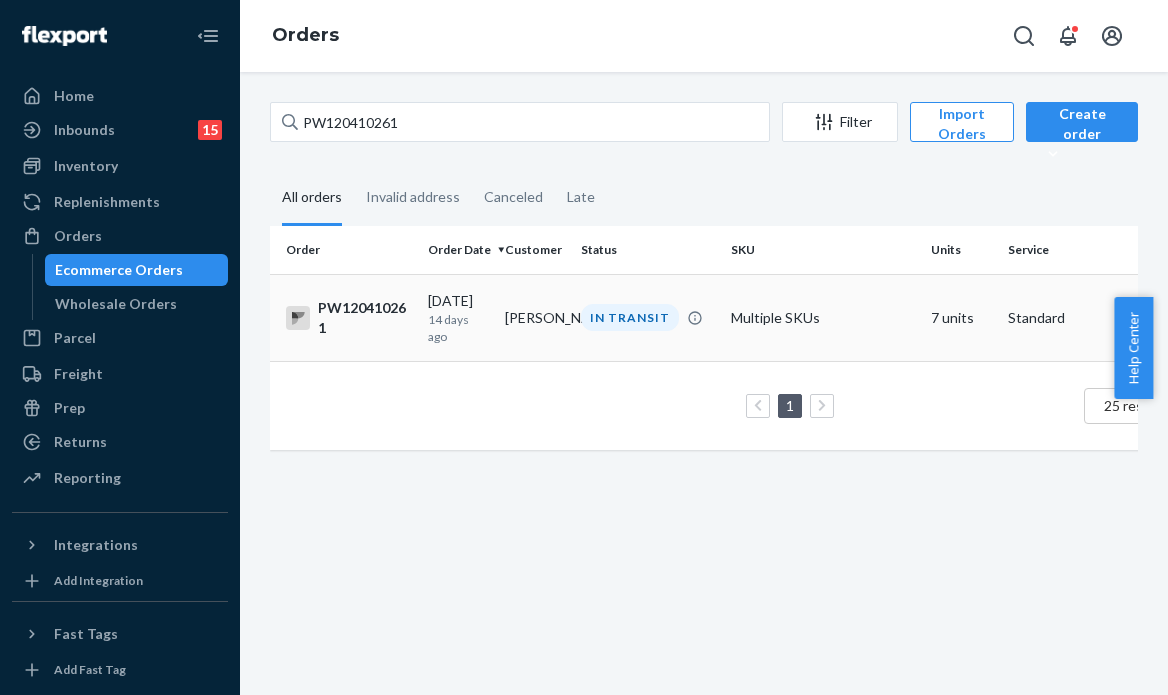 click on "IN TRANSIT" at bounding box center [630, 317] 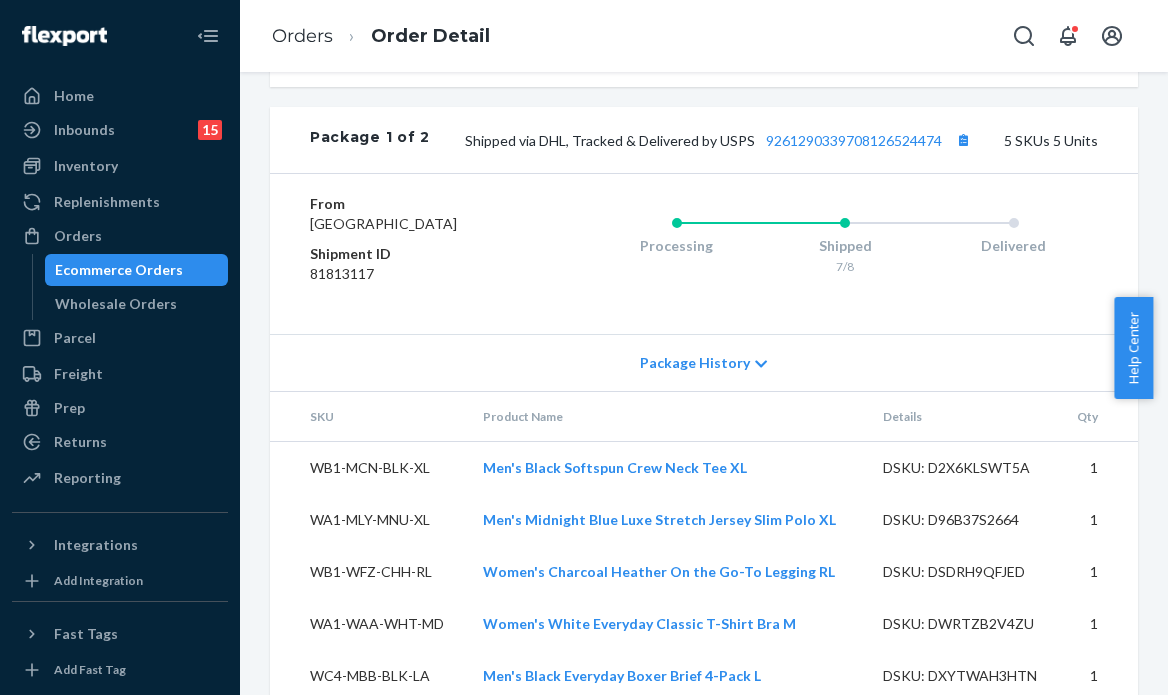 scroll, scrollTop: 1000, scrollLeft: 0, axis: vertical 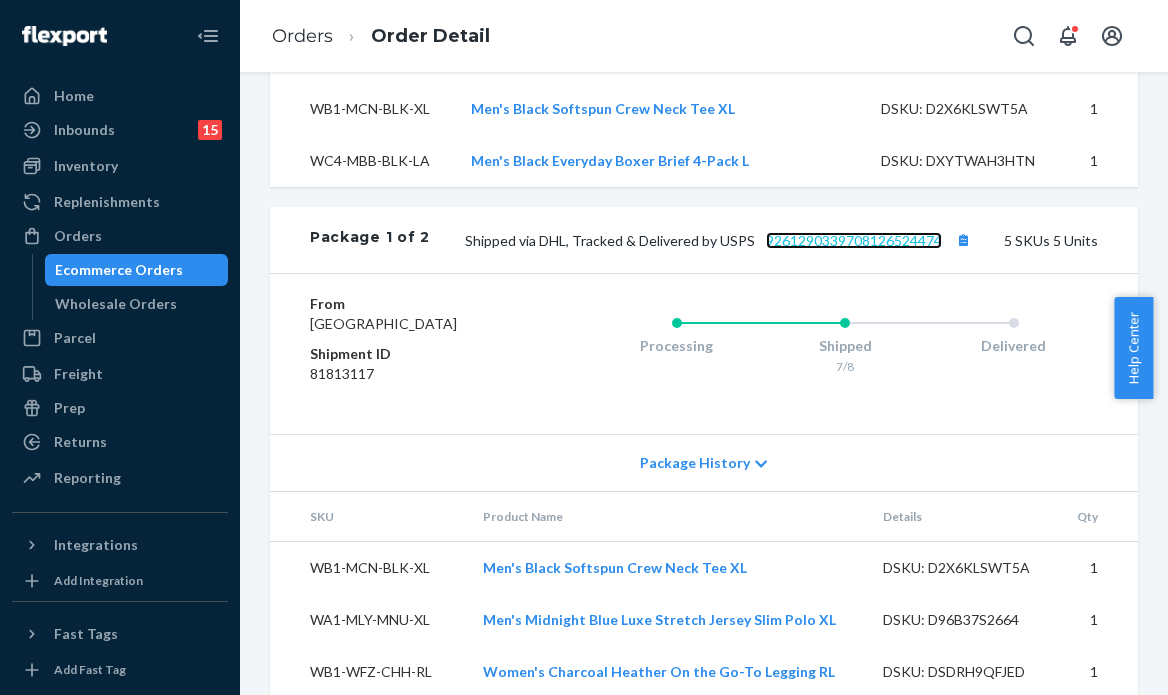 click on "9261290339708126524474" at bounding box center [854, 240] 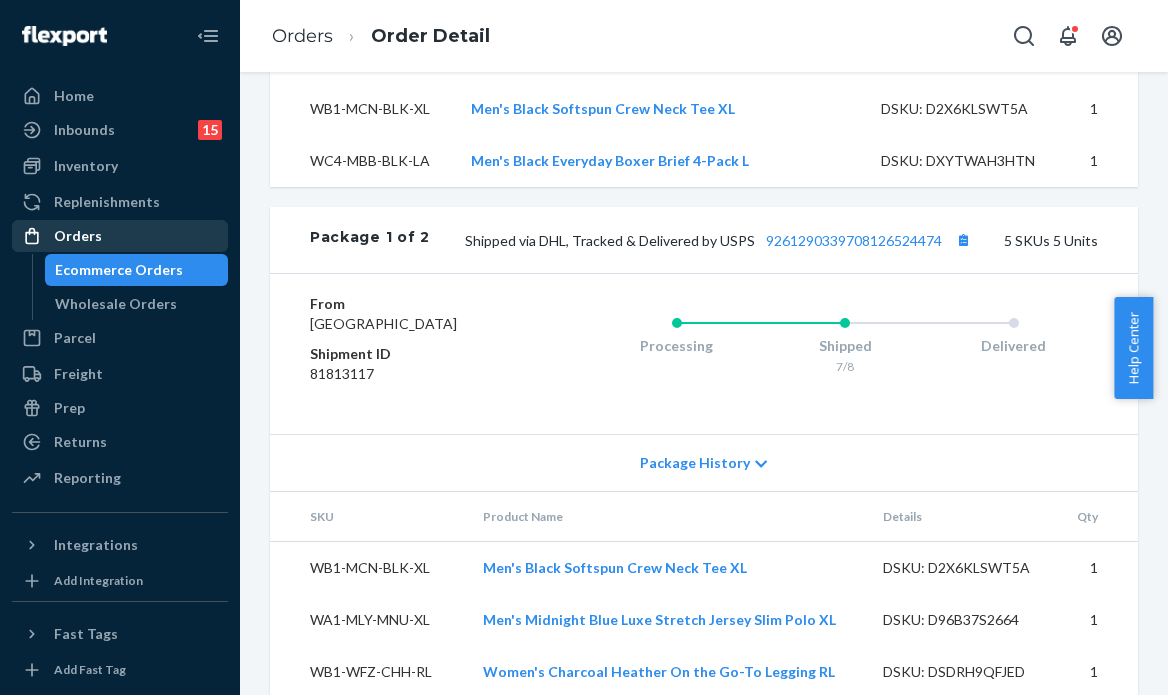 click on "Orders" at bounding box center [120, 236] 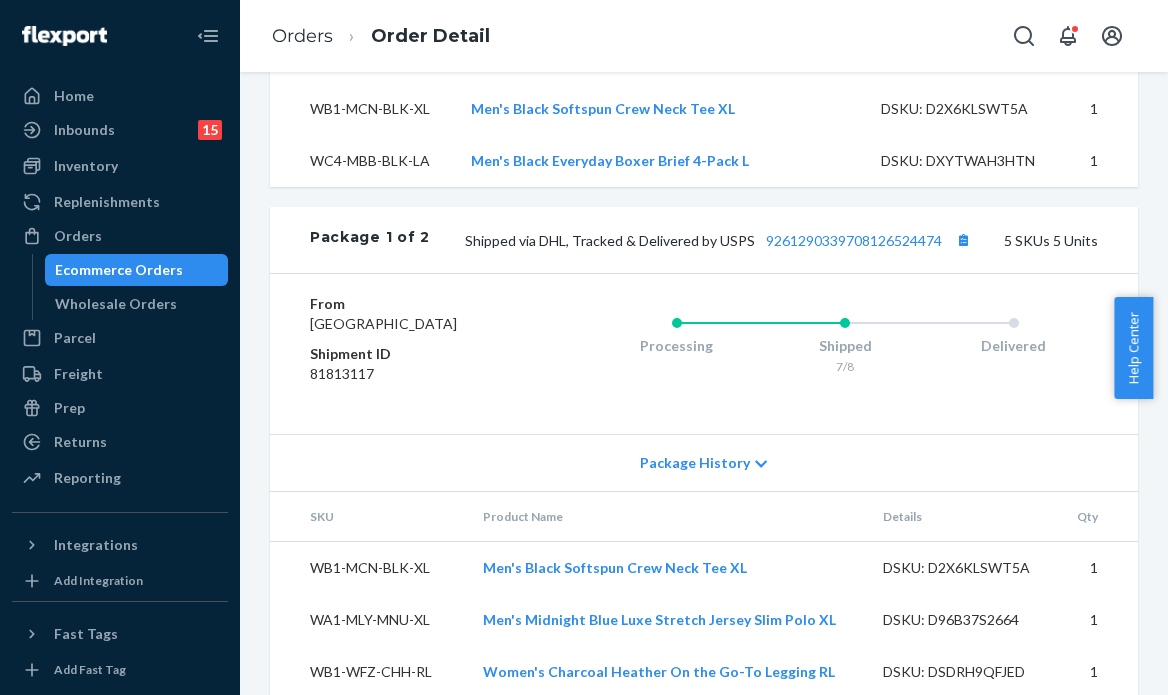 scroll, scrollTop: 0, scrollLeft: 0, axis: both 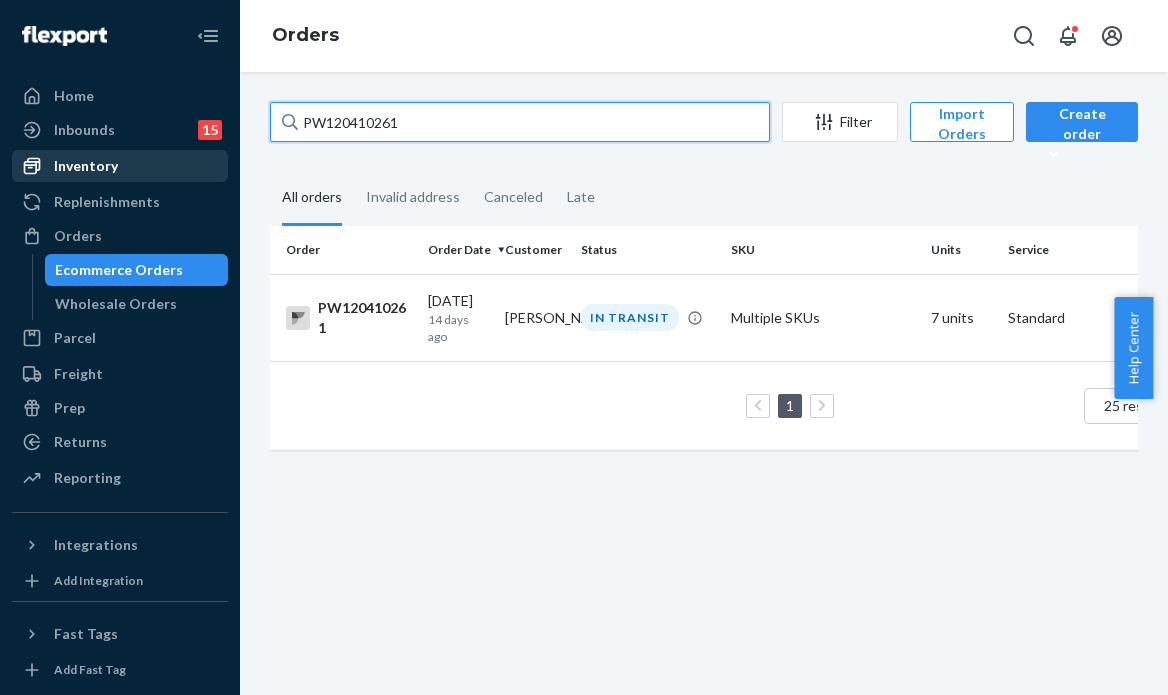 drag, startPoint x: 410, startPoint y: 123, endPoint x: 152, endPoint y: 151, distance: 259.51492 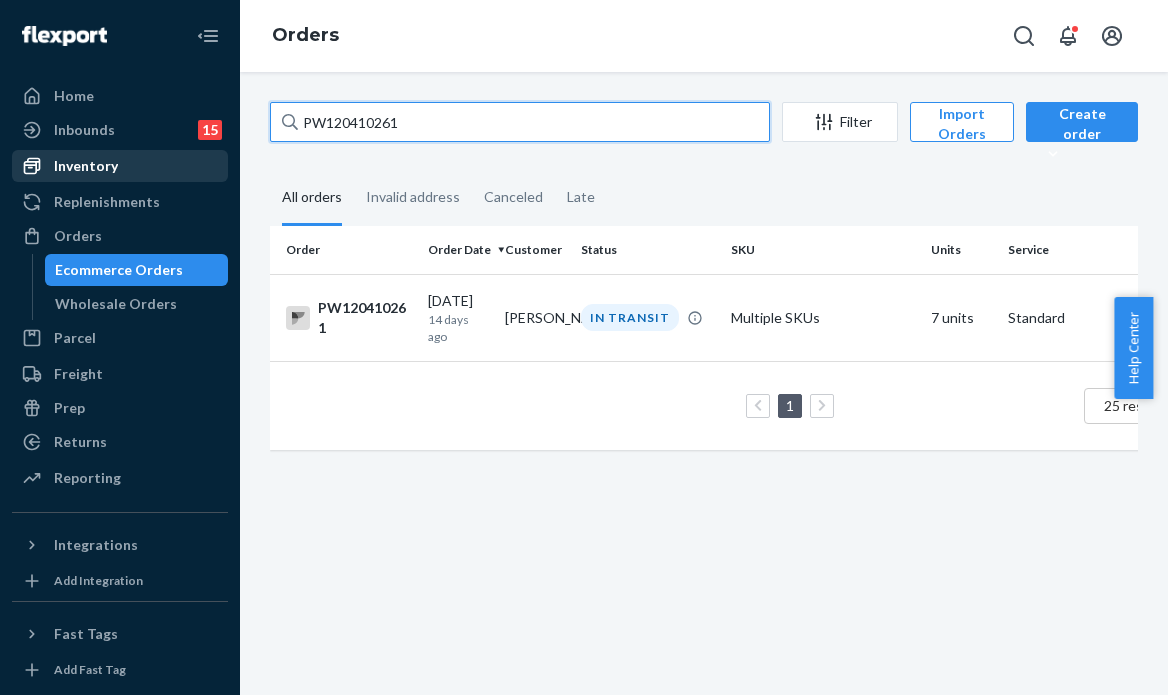 click on "Home Inbounds 15 Shipping Plans Problems 15 Inventory Products Branded Packaging Replenishments Orders Ecommerce Orders Wholesale Orders Parcel Parcel orders Integrations Freight Prep Returns All Returns Settings Packages Reporting Reports Analytics Integrations Add Integration Fast Tags Add Fast Tag Settings Talk to Support Help Center Give Feedback Orders PW120410261 Filter Import Orders Create order Ecommerce order Removal order All orders Invalid address Canceled Late Order Order Date Customer Status SKU Units Service Fee PW120410261 07/06/2025 14 days ago Kathleen Fifield IN TRANSIT Multiple SKUs 7 units Standard $17.20 1 25 results per page" at bounding box center (584, 347) 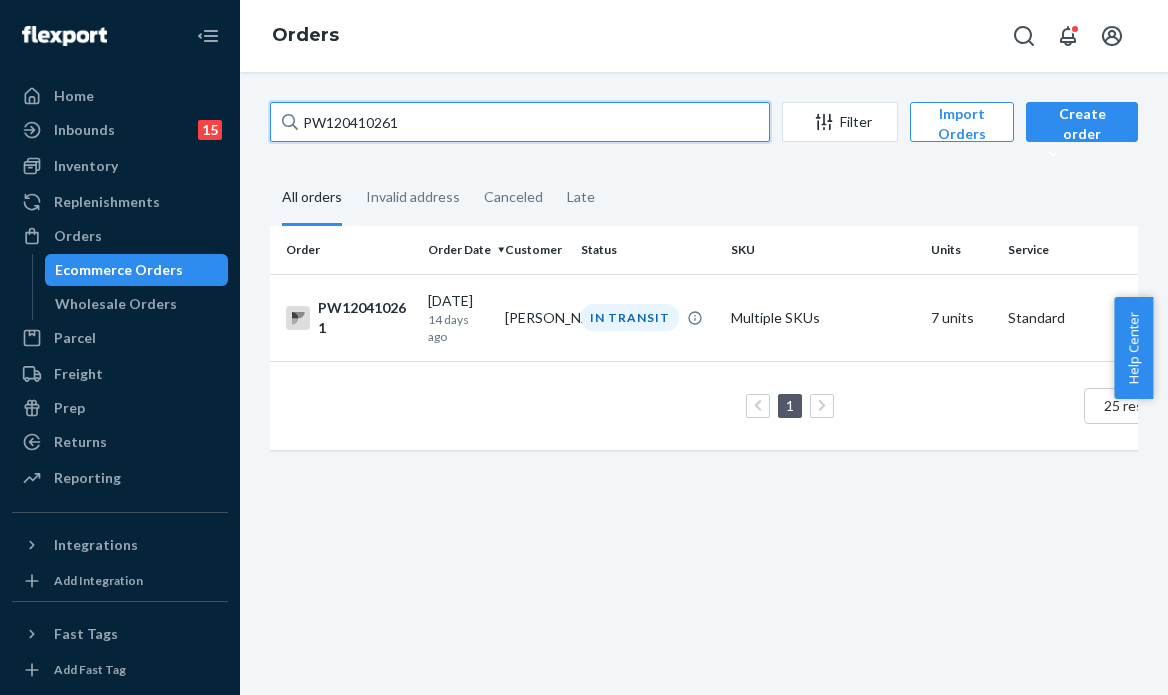 paste on "36389" 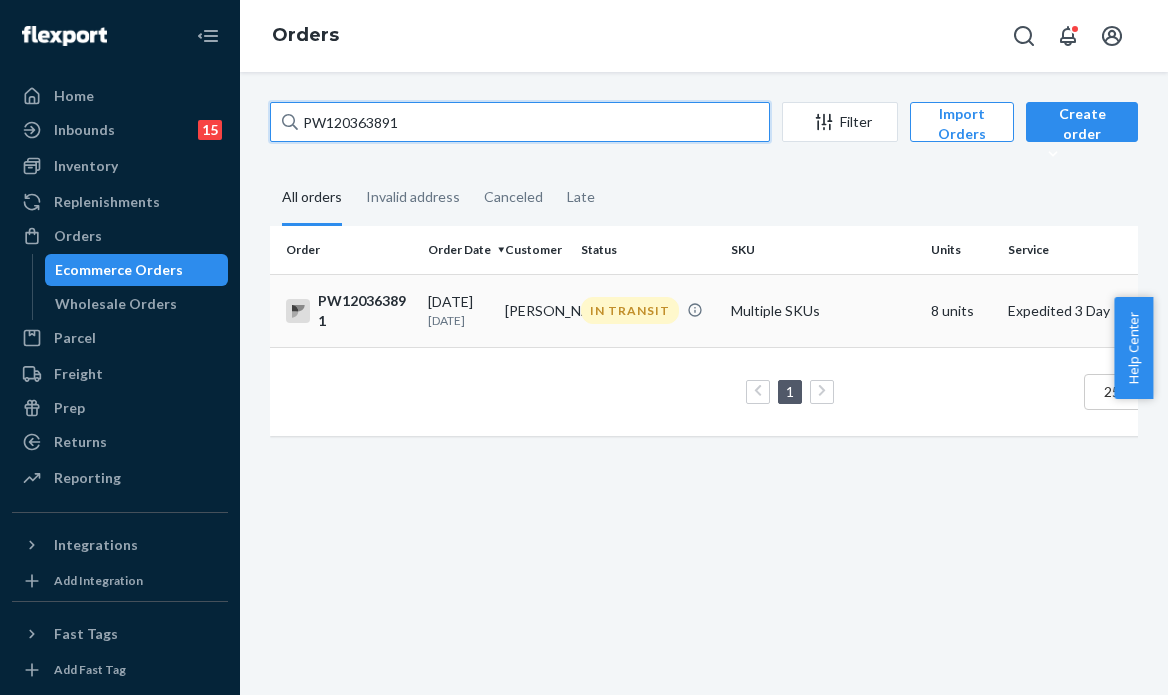 type on "PW120363891" 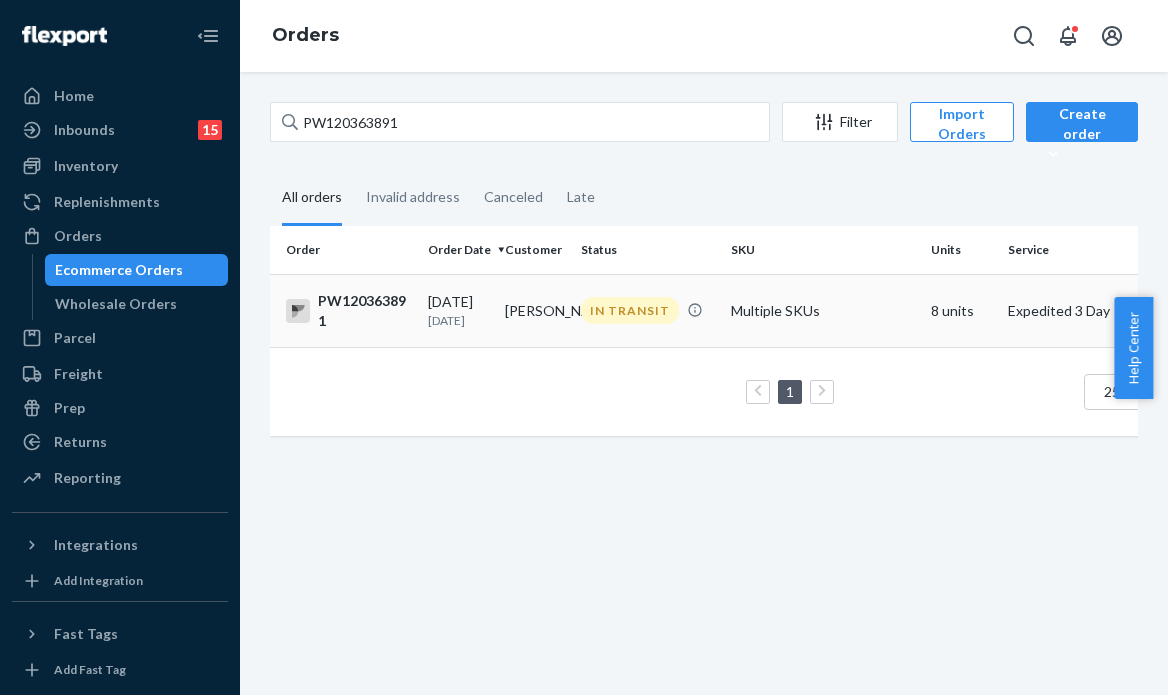 click on "IN TRANSIT" at bounding box center (648, 310) 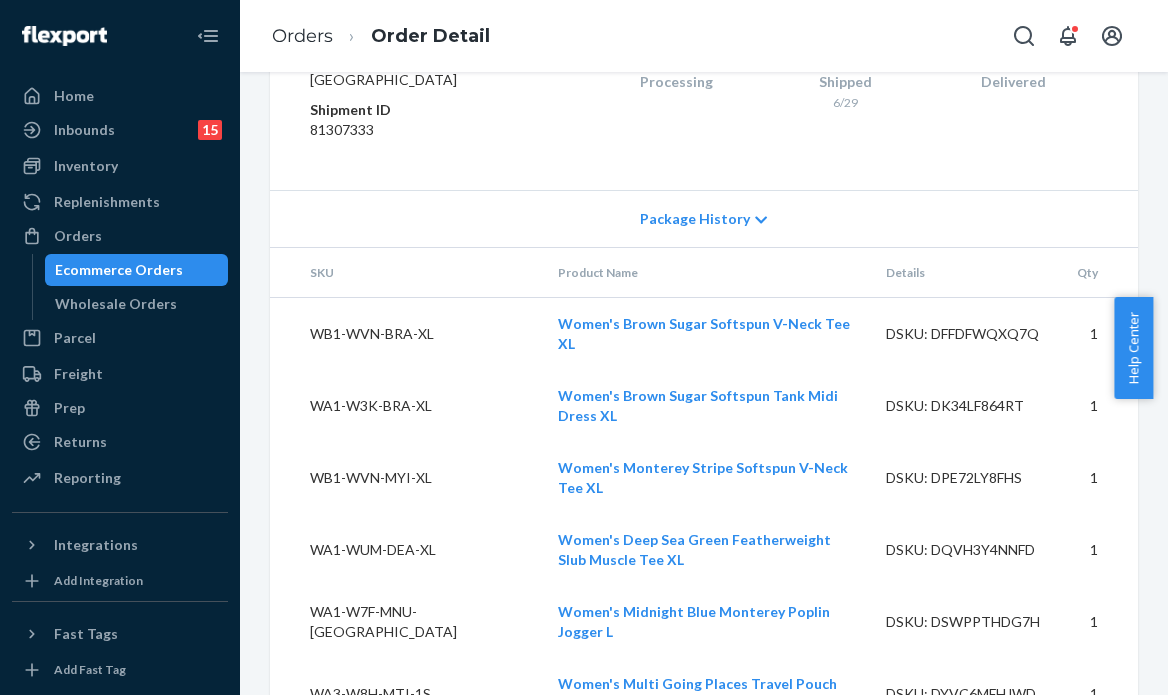 scroll, scrollTop: 1116, scrollLeft: 0, axis: vertical 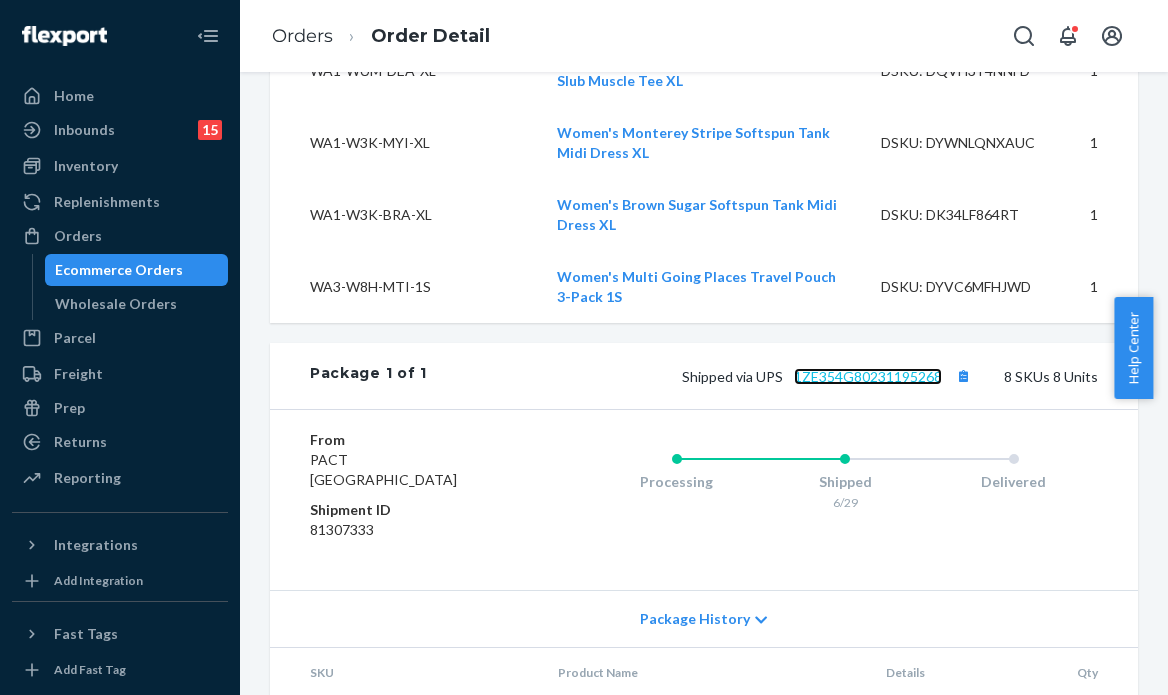 click on "1ZE354G80231195268" at bounding box center (868, 376) 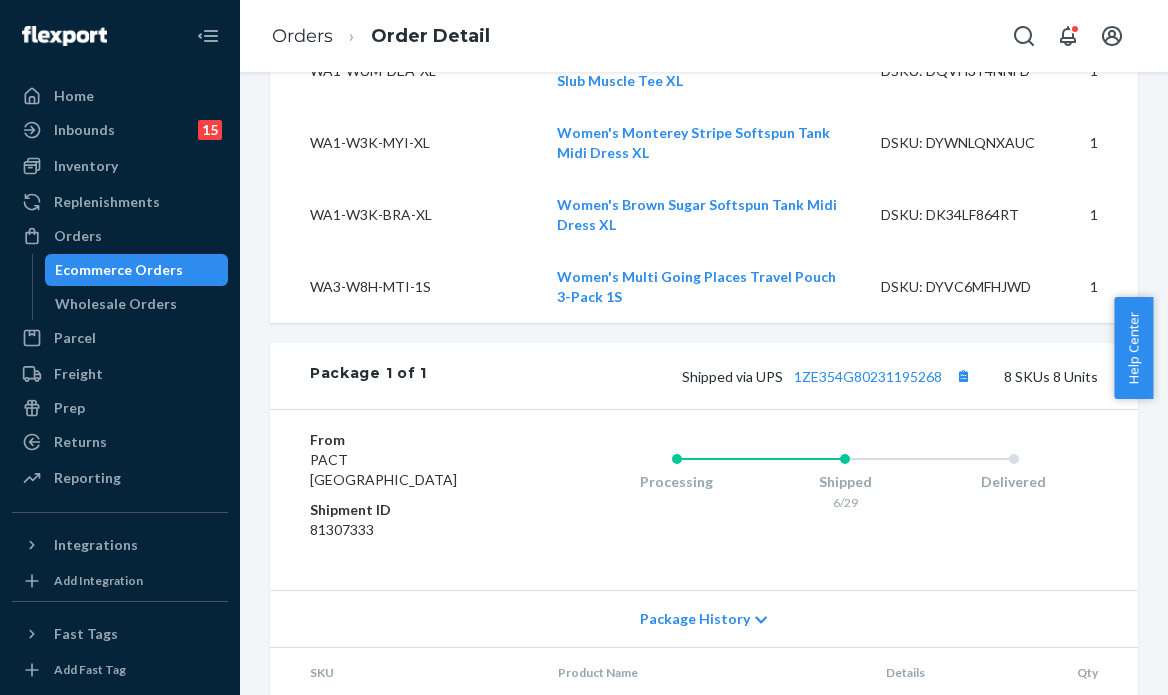 click on "Orders Ecommerce Orders Wholesale Orders" at bounding box center [120, 270] 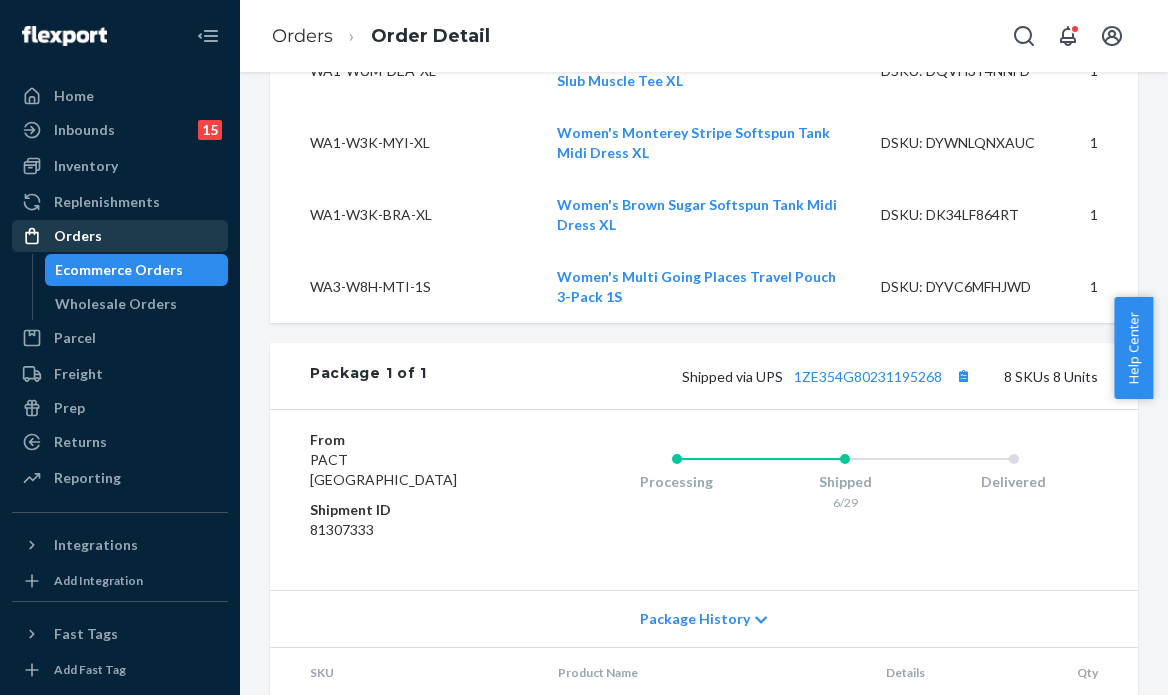 click on "Orders" at bounding box center (120, 236) 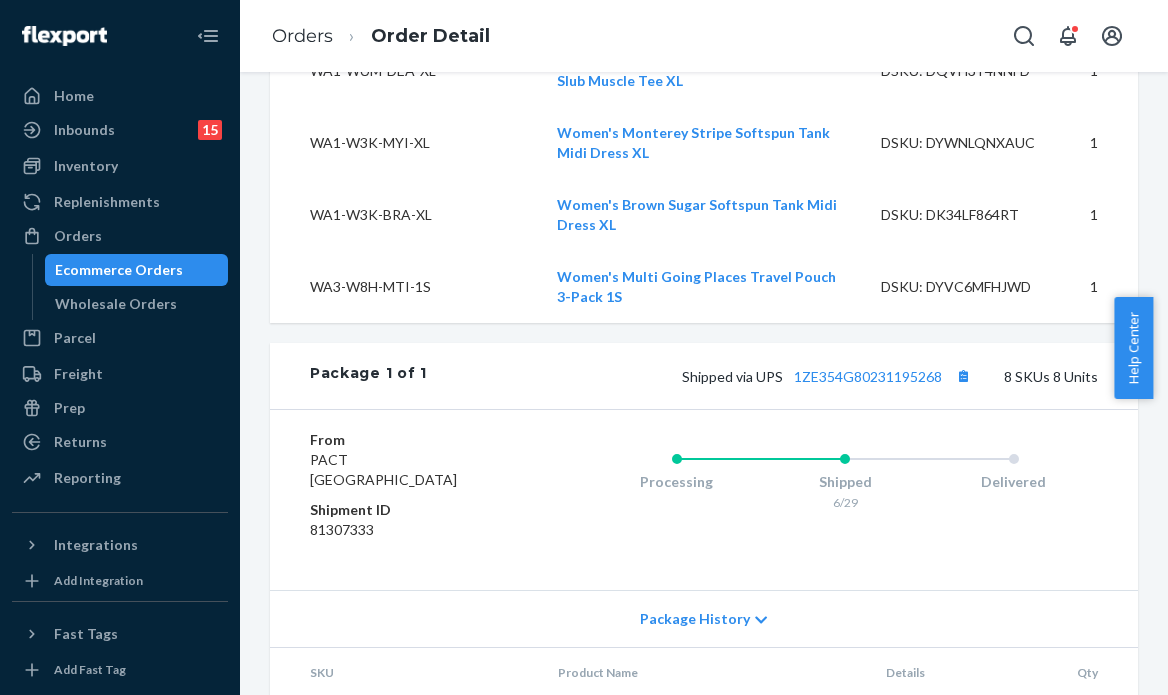scroll, scrollTop: 0, scrollLeft: 0, axis: both 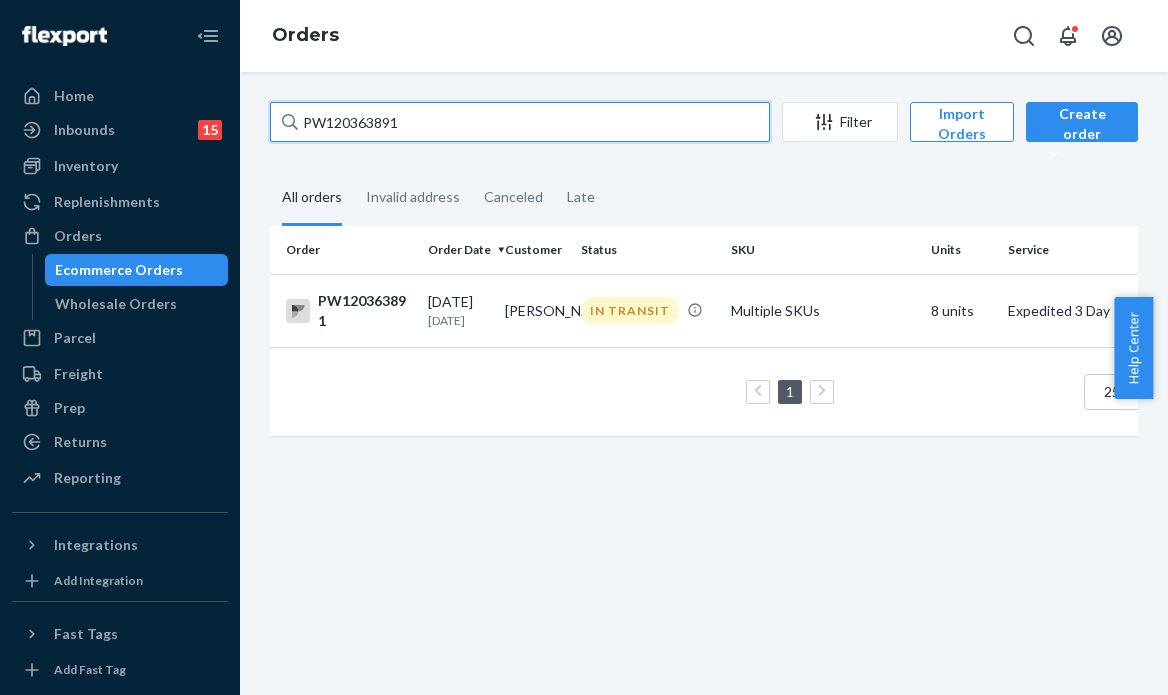 drag, startPoint x: 333, startPoint y: 98, endPoint x: 112, endPoint y: 56, distance: 224.95555 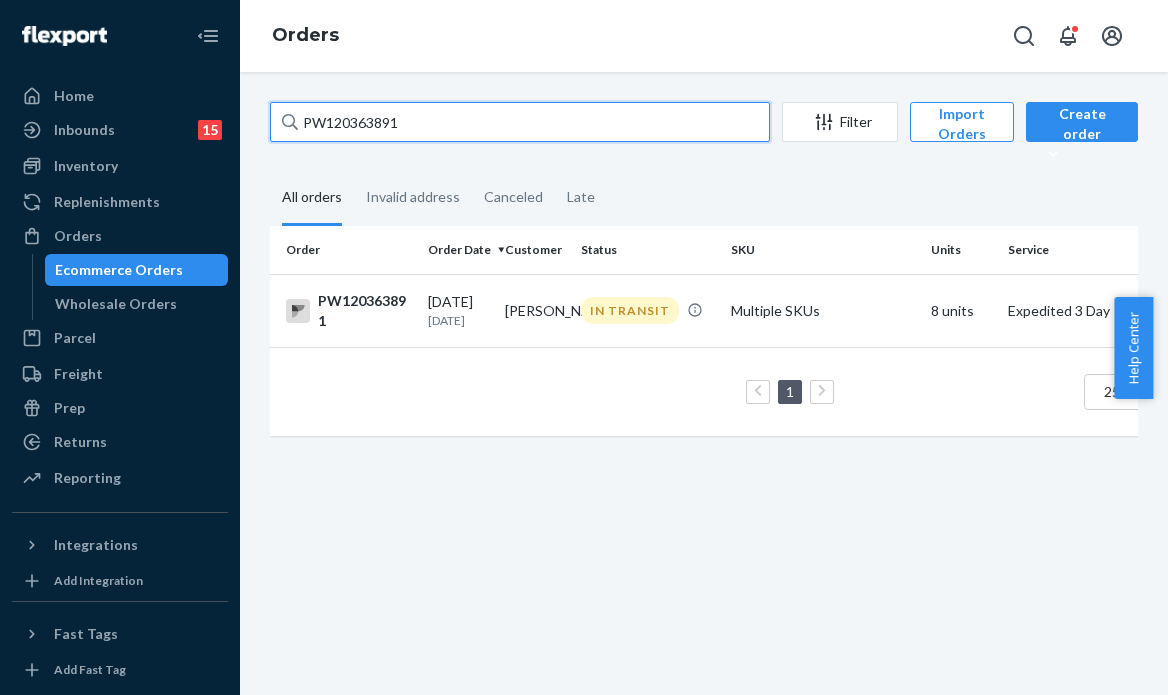 click on "Home Inbounds 15 Shipping Plans Problems 15 Inventory Products Branded Packaging Replenishments Orders Ecommerce Orders Wholesale Orders Parcel Parcel orders Integrations Freight Prep Returns All Returns Settings Packages Reporting Reports Analytics Integrations Add Integration Fast Tags Add Fast Tag Settings Talk to Support Help Center Give Feedback Orders PW120363891 Filter Import Orders Create order Ecommerce order Removal order All orders Invalid address Canceled Late Order Order Date Customer Status SKU Units Service Fee PW120363891 06/28/2025 22 days ago Emma Benson IN TRANSIT Multiple SKUs 8 units Expedited 3 Day $13.92 1 25 results per page" at bounding box center [584, 347] 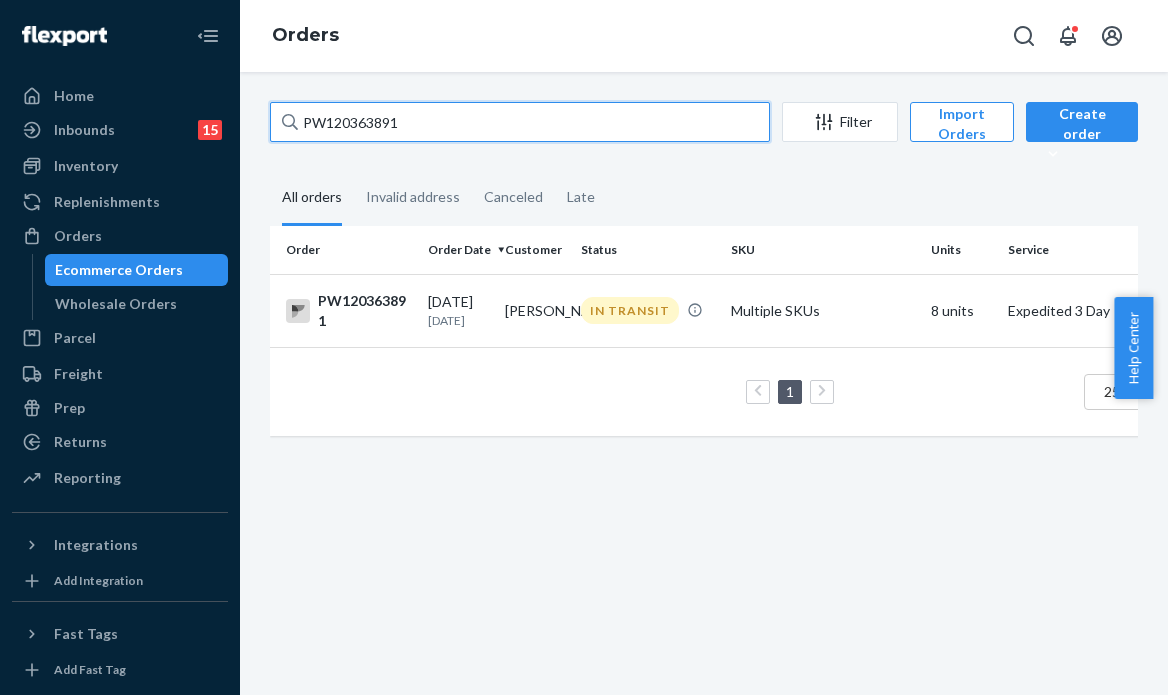 paste on "439172" 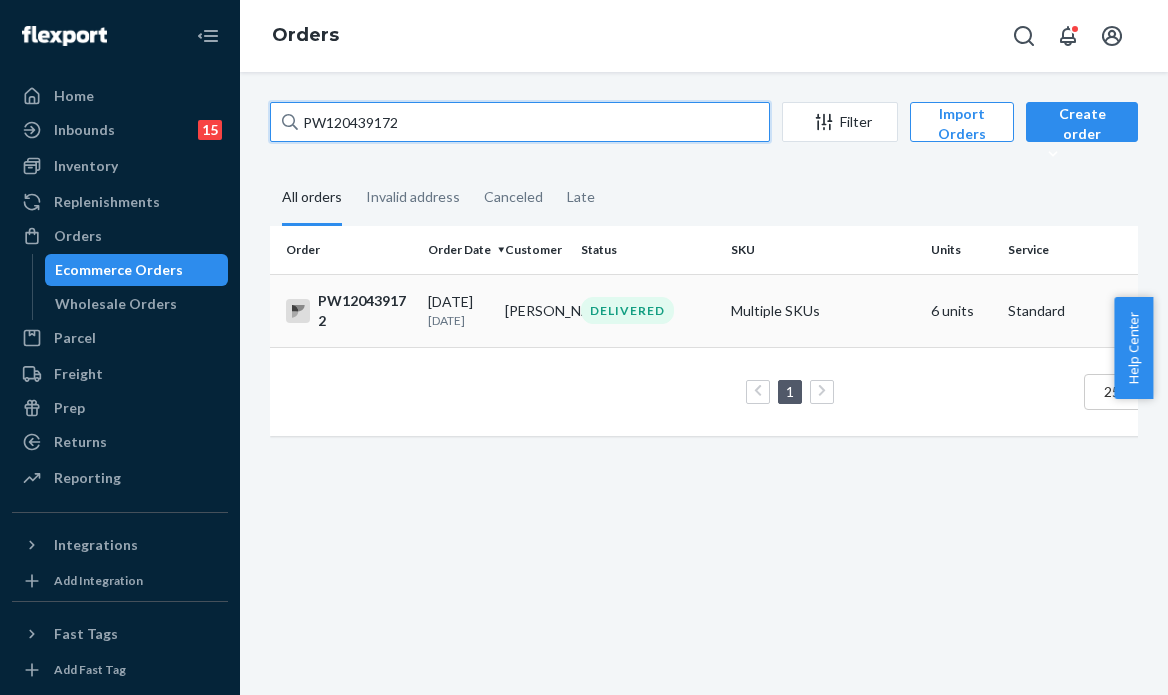 type on "PW120439172" 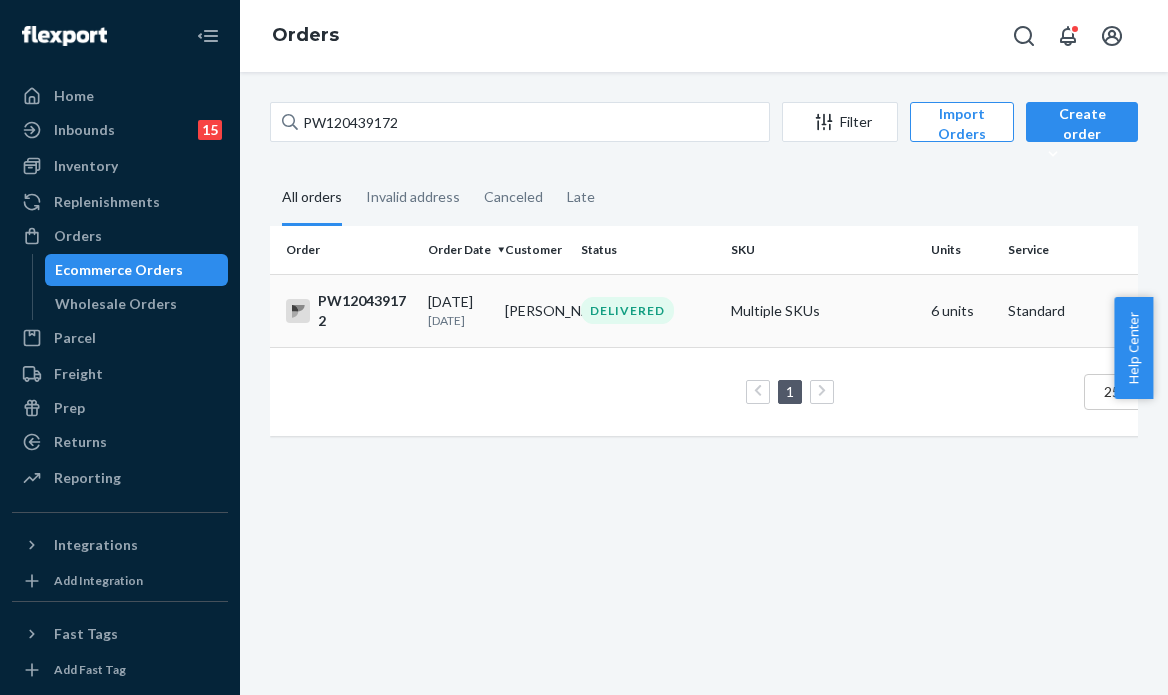 click on "DELIVERED" at bounding box center (648, 310) 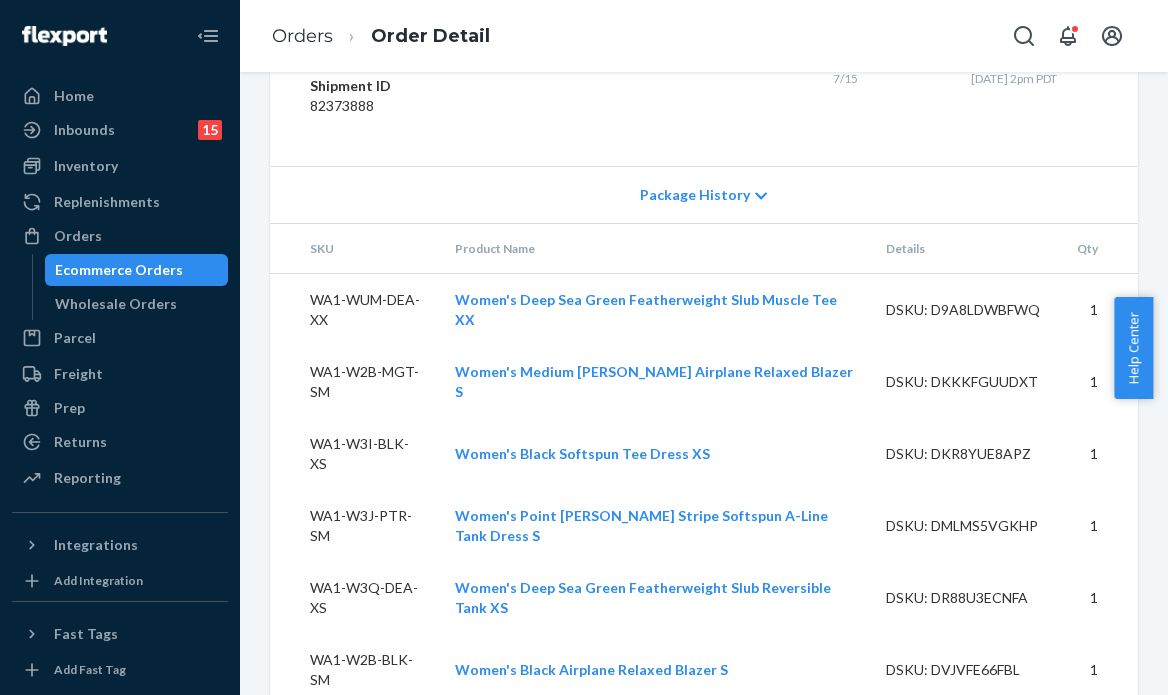 scroll, scrollTop: 1334, scrollLeft: 0, axis: vertical 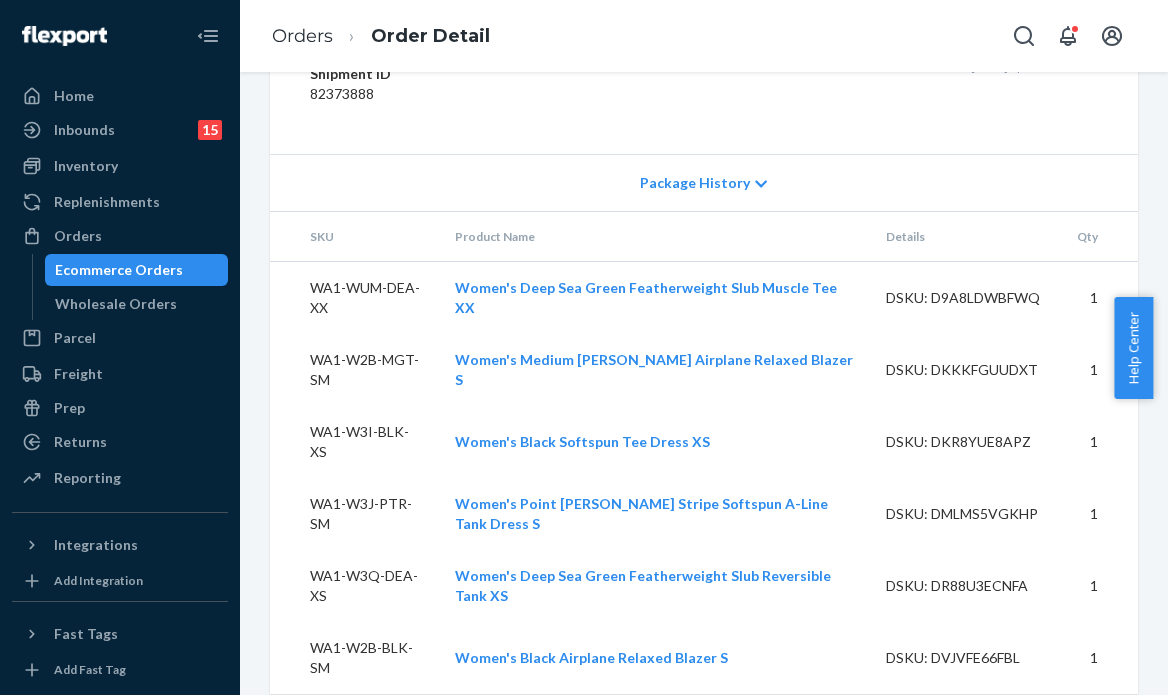 click on "Website Order # PW120439172 • Standard  /  $6.80 View Details Submit Claim Create Return Duplicate Order Delivered All packages delivered to recipient Shipped July 15, 2025 Promised by July 16, 2025 On-Time Delivered July 17, 2025 Promised by July 25, 2025 On-Time Order History Flexport Order ID 132451453 Destination Lucy Jones
4 Maybeck Ln
Ladera Ranch, CA 92694-0223
US Buyer Order Tracking 132451453 SKU Product Name Details Qty WA1-W2B-BLK-SM Women's Black Airplane Relaxed Blazer S DSKU: DVJVFE66FBL 1 WA1-W3Q-DEA-XS Women's Deep Sea Green Featherweight Slub Reversible Tank XS DSKU: DR88U3ECNFA 1 WA1-W3I-BLK-XS Women's Black Softspun Tee Dress XS DSKU: DKR8YUE8APZ 1 WA1-W2B-MGT-SM Women's Medium Grey Heather Airplane Relaxed Blazer S DSKU: DKKKFGUUDXT 1 WA1-WUM-DEA-XX Women's Deep Sea Green Featherweight Slub Muscle Tee XX DSKU: D9A8LDWBFWQ 1 WA1-W3J-PTR-SM Women's Point Reyes Stripe Softspun A-Line Tank Dress S DSKU: DMLMS5VGKHP 1 Package 1 of 1 Shipped via Other   p72z9b8w4gkm 6   SKUs   6   Units From 1" at bounding box center [704, 383] 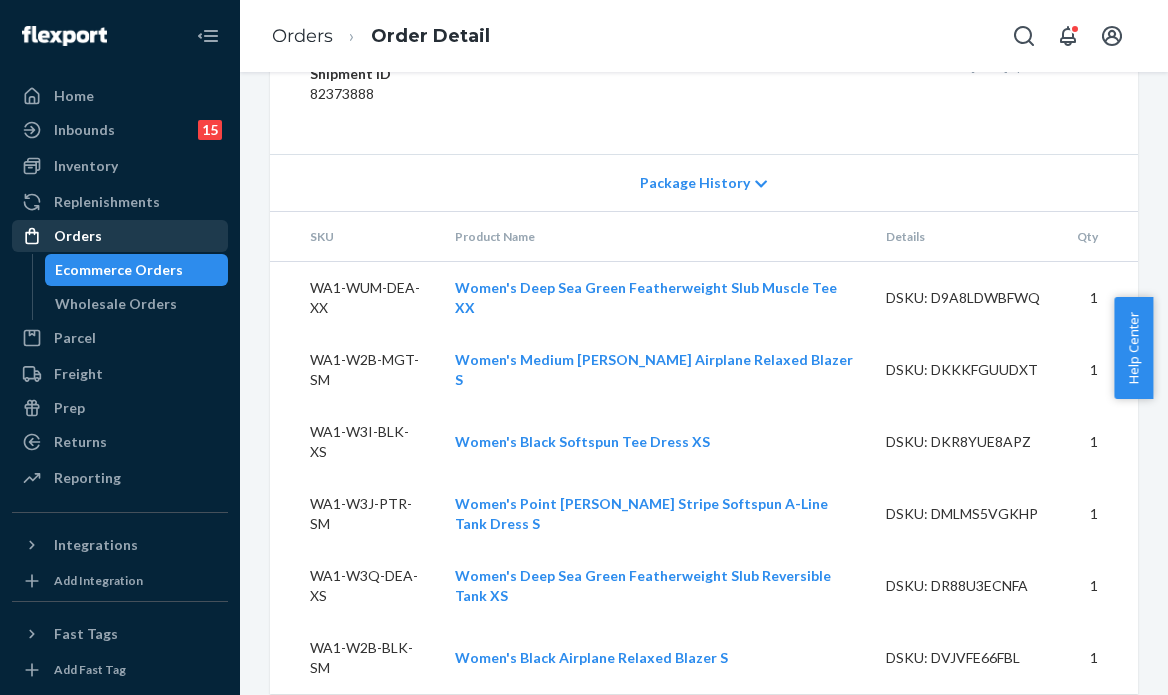 click on "Orders" at bounding box center [120, 236] 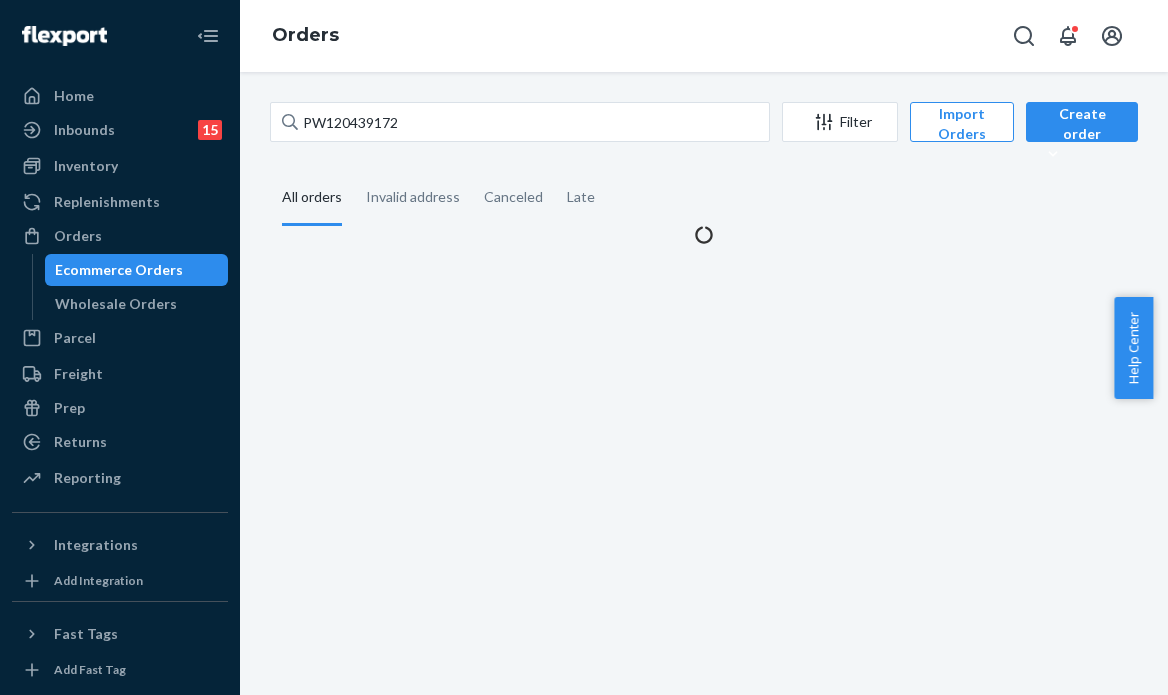 scroll, scrollTop: 0, scrollLeft: 0, axis: both 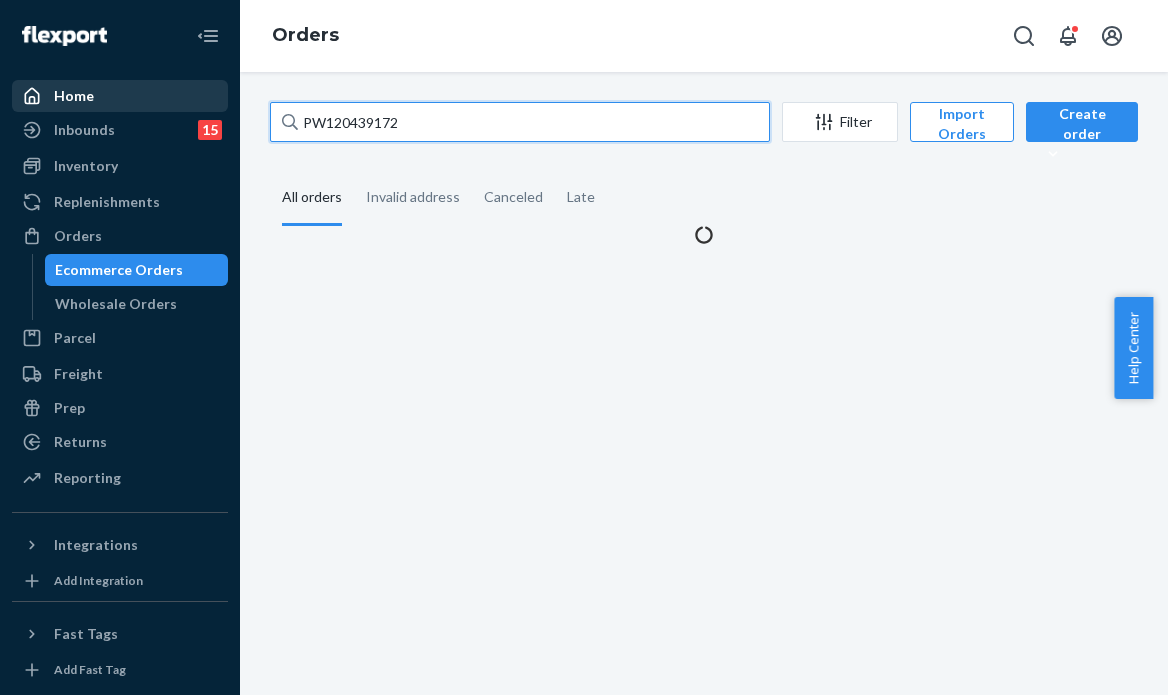 drag, startPoint x: 428, startPoint y: 125, endPoint x: 187, endPoint y: 107, distance: 241.67126 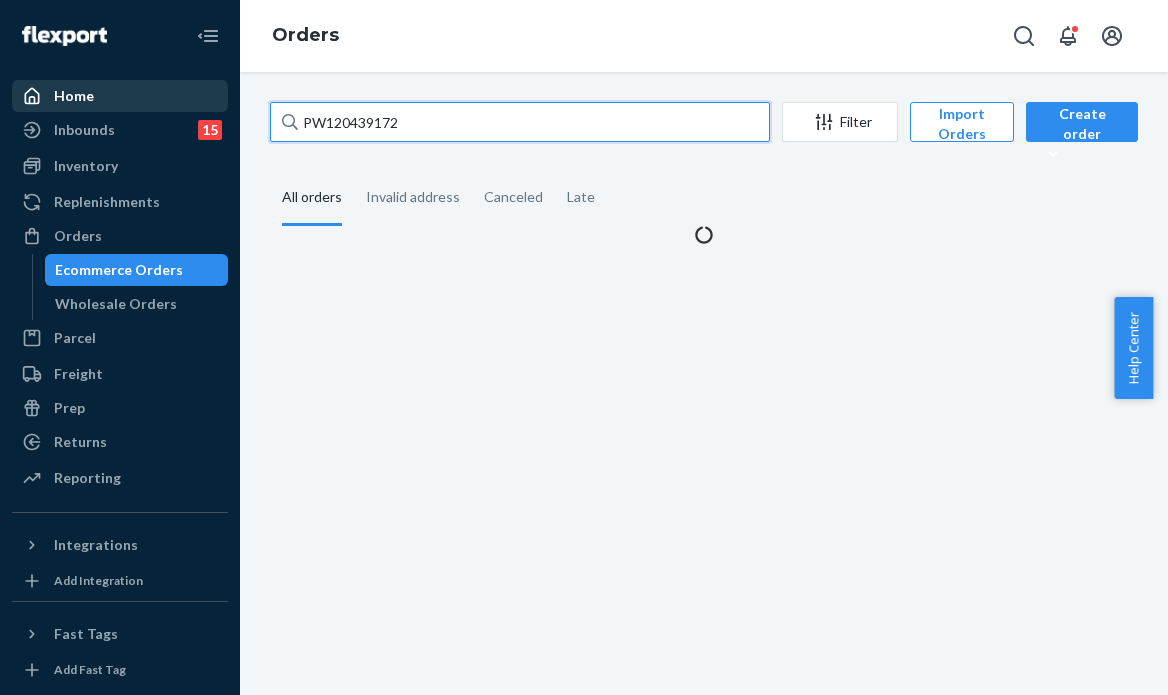 click on "Home Inbounds 15 Shipping Plans Problems 15 Inventory Products Branded Packaging Replenishments Orders Ecommerce Orders Wholesale Orders Parcel Parcel orders Integrations Freight Prep Returns All Returns Settings Packages Reporting Reports Analytics Integrations Add Integration Fast Tags Add Fast Tag Settings Talk to Support Help Center Give Feedback Orders PW120439172 Filter Import Orders Create order Ecommerce order Removal order All orders Invalid address Canceled Late" at bounding box center (584, 347) 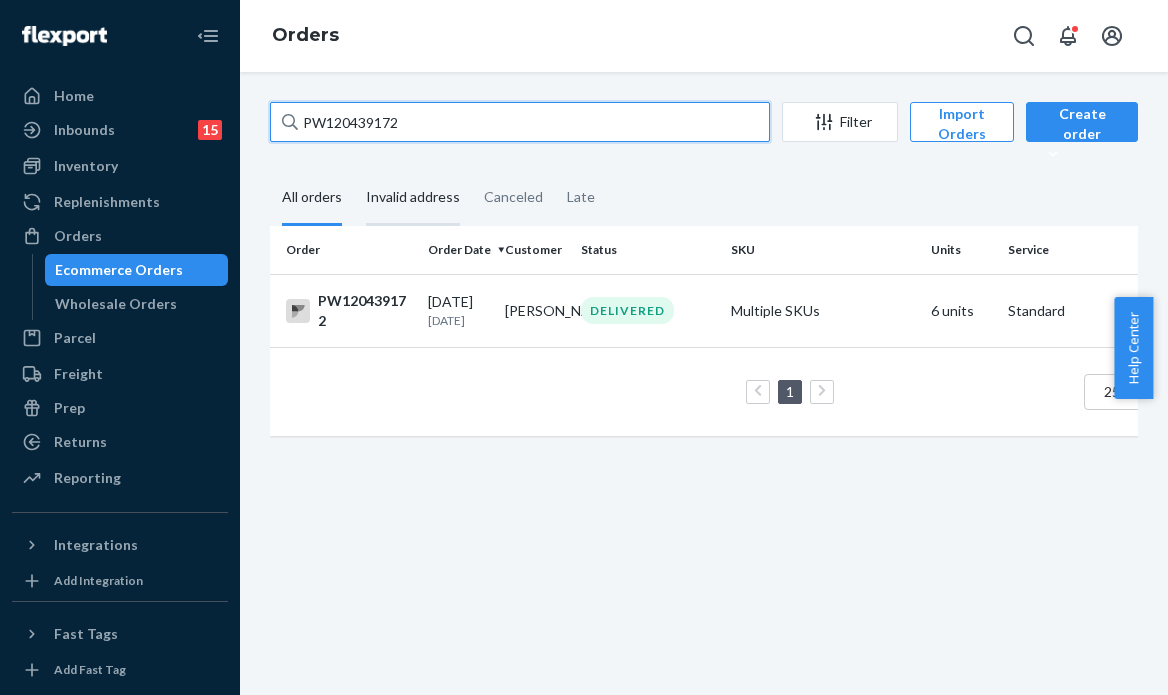 paste on "4638" 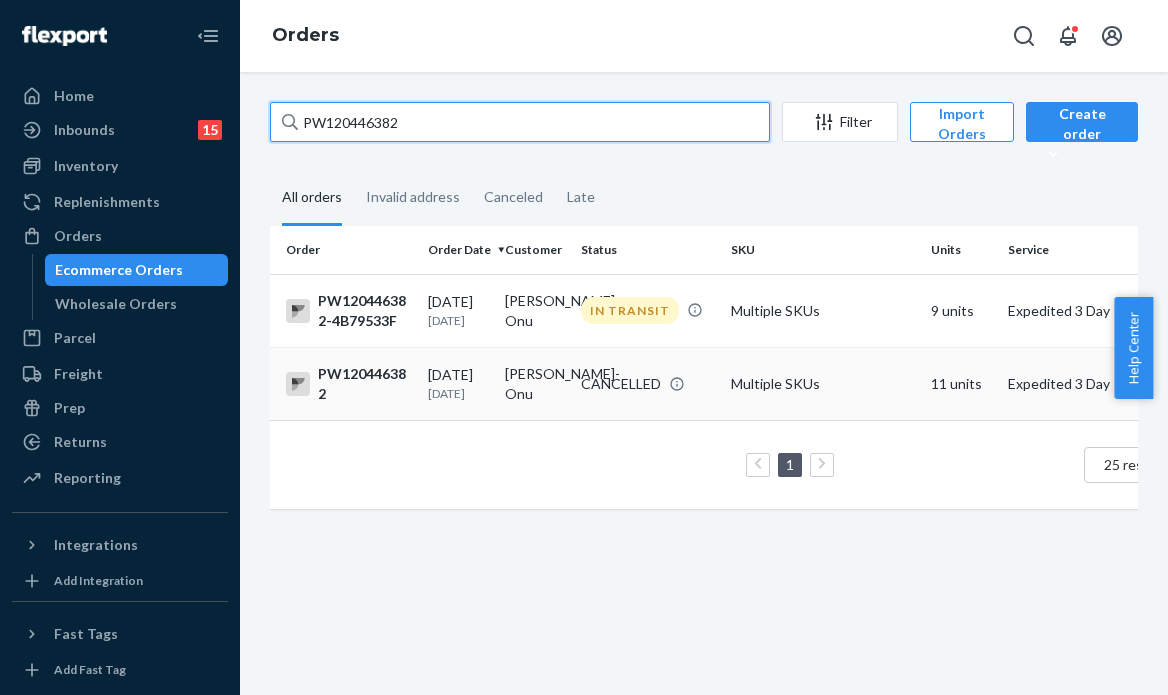type on "PW120446382" 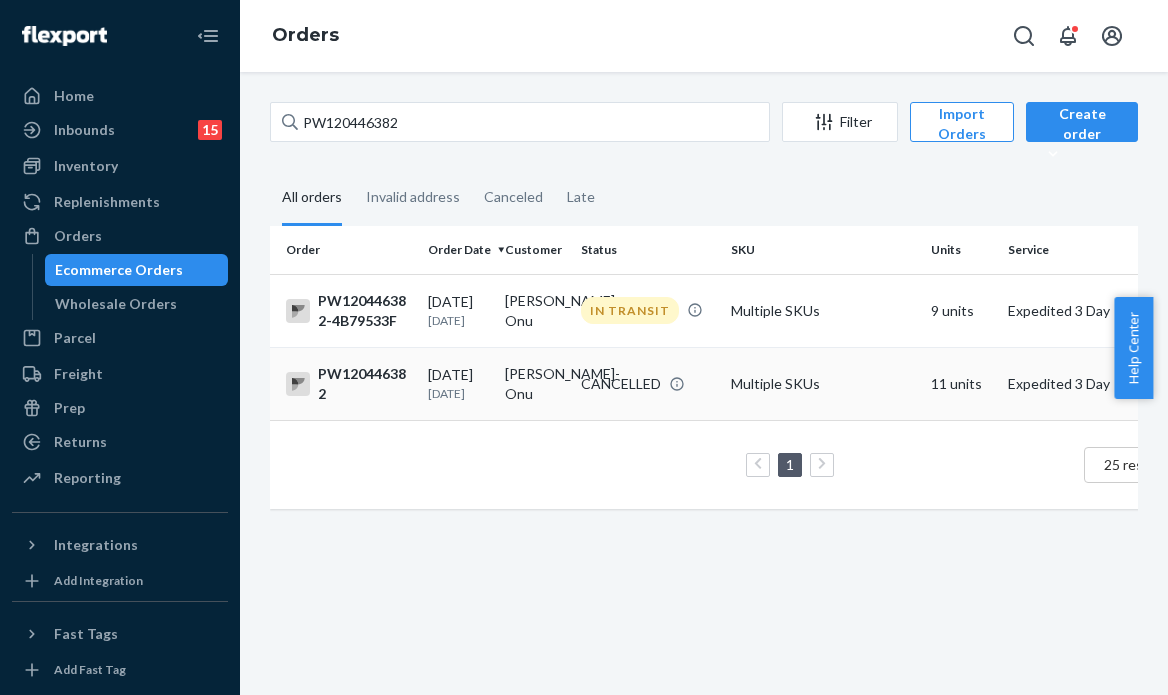 click on "Danielle  Aba-Onu" at bounding box center (535, 383) 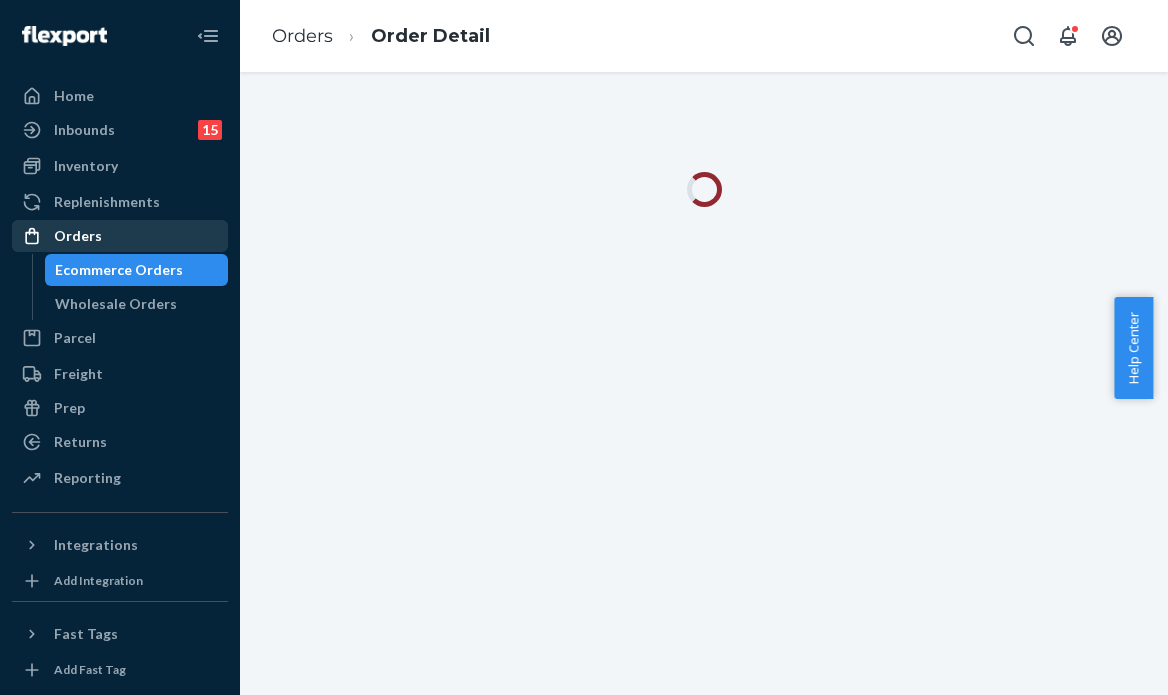 click on "Orders" at bounding box center [120, 236] 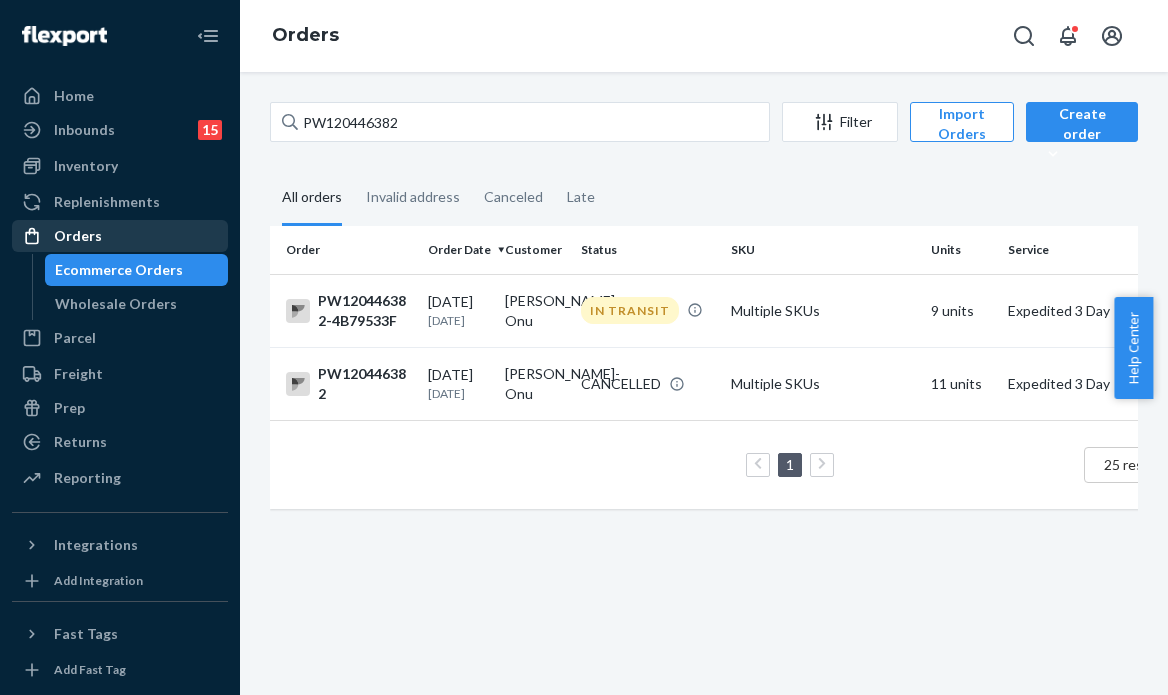 click on "Orders" at bounding box center [120, 236] 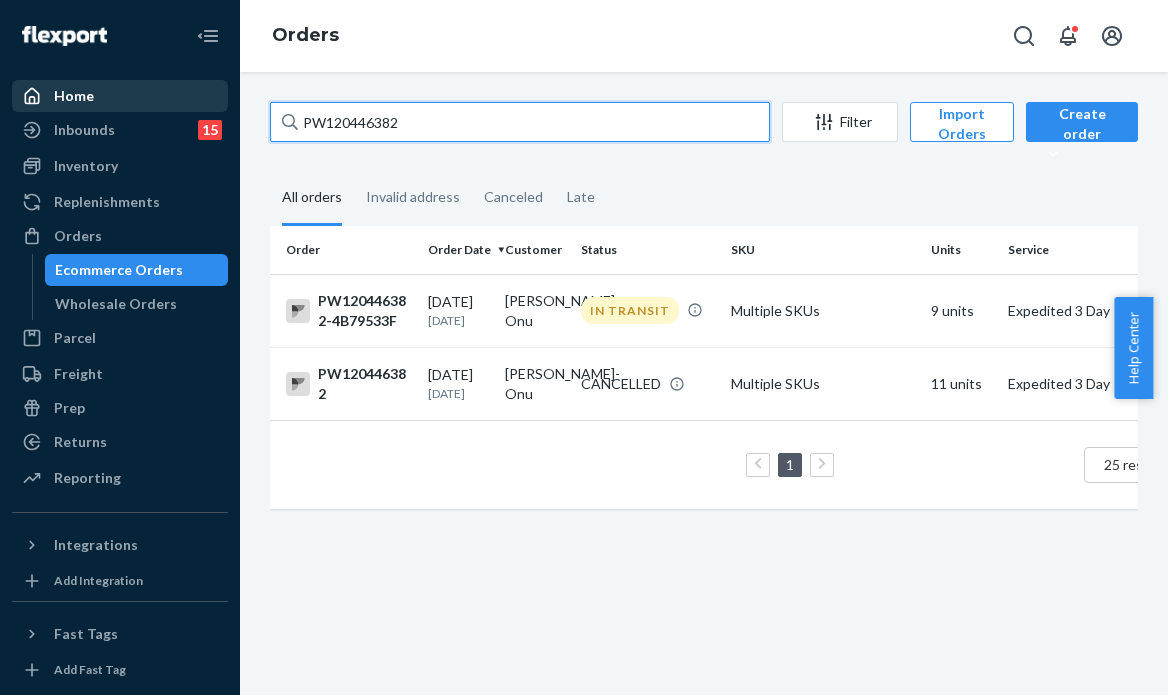 drag, startPoint x: 476, startPoint y: 122, endPoint x: 41, endPoint y: 101, distance: 435.5066 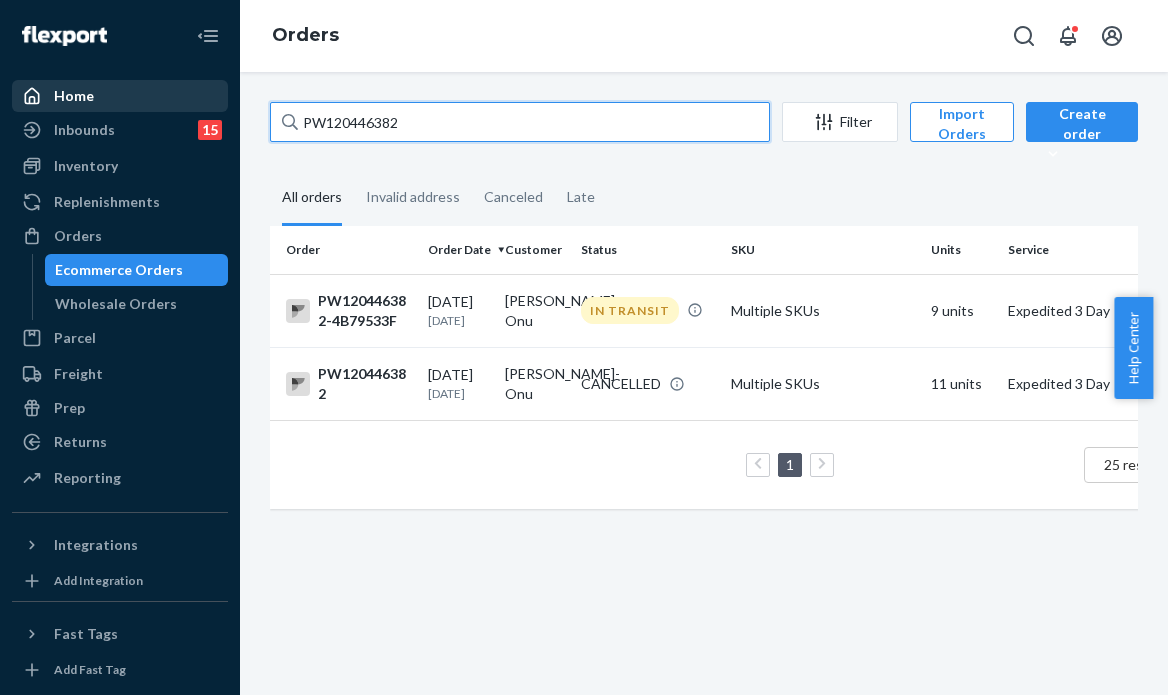 click on "Home Inbounds 15 Shipping Plans Problems 15 Inventory Products Branded Packaging Replenishments Orders Ecommerce Orders Wholesale Orders Parcel Parcel orders Integrations Freight Prep Returns All Returns Settings Packages Reporting Reports Analytics Integrations Add Integration Fast Tags Add Fast Tag Settings Talk to Support Help Center Give Feedback Orders PW120446382 Filter Import Orders Create order Ecommerce order Removal order All orders Invalid address Canceled Late Order Order Date Customer Status SKU Units Service Fee PW120446382-4B79533F 07/19/2025 1 day ago Danielle  Aba-Onu IN TRANSIT Multiple SKUs 9 units Expedited 3 Day $17.90 PW120446382 07/17/2025 3 days ago Danielle  Aba-Onu CANCELLED Multiple SKUs 11 units Expedited 3 Day 1 25 results per page" at bounding box center (584, 347) 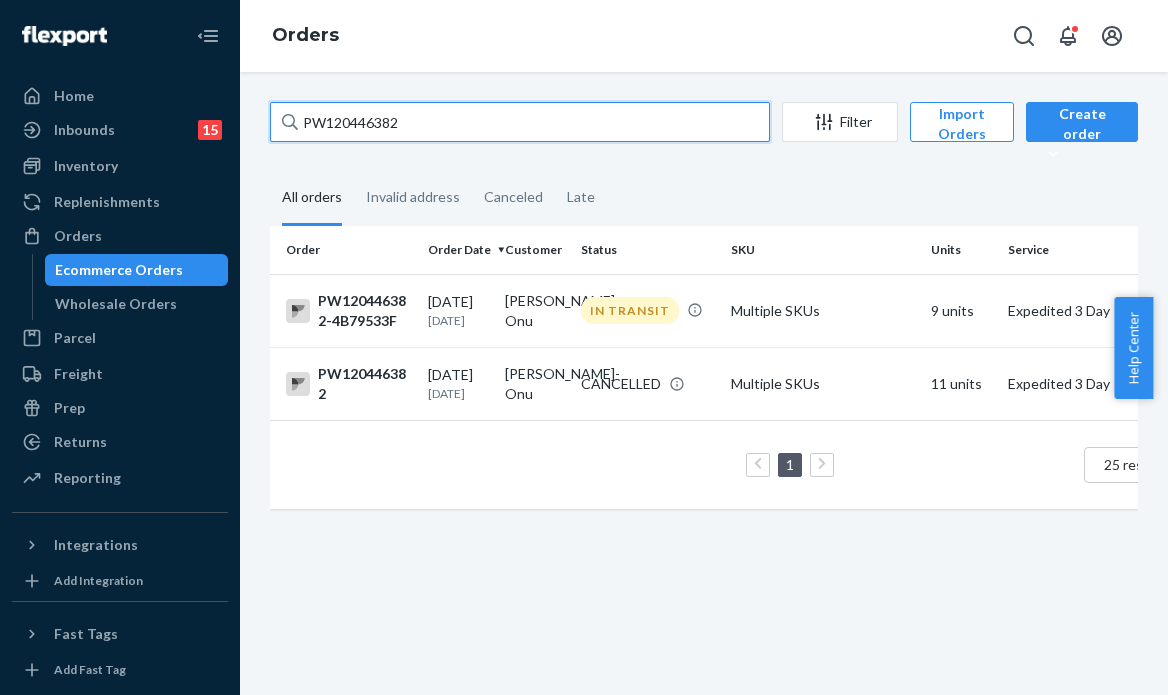 paste on "39394" 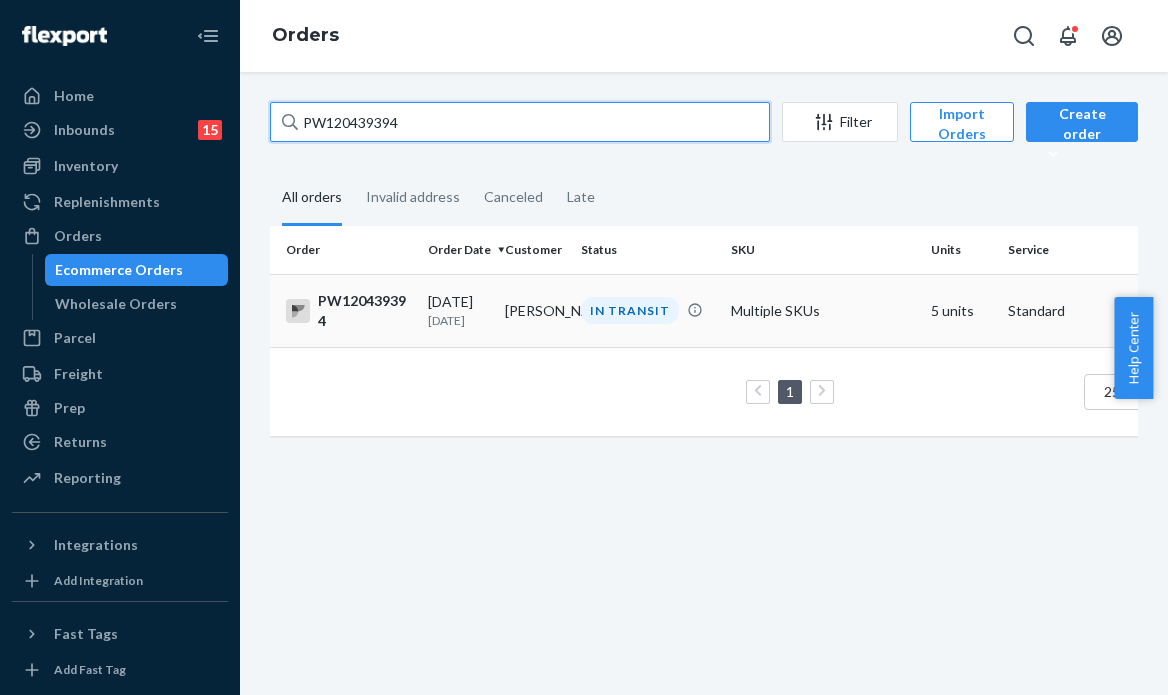 type on "PW120439394" 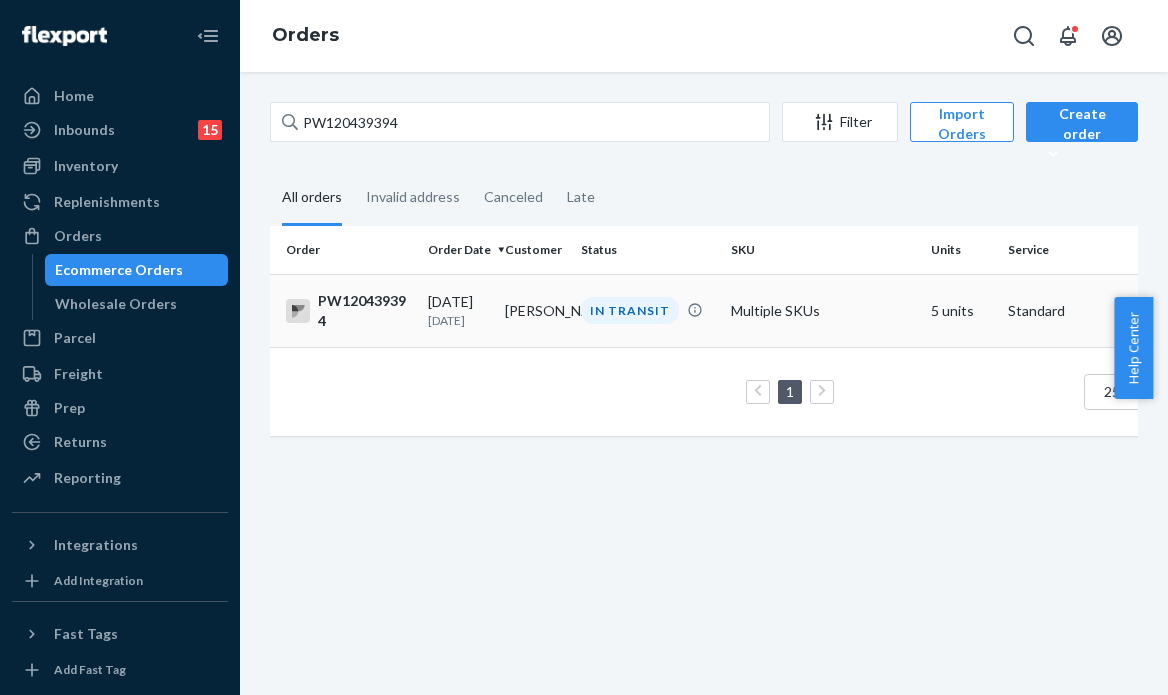 click on "Crimson Bailey" at bounding box center (535, 310) 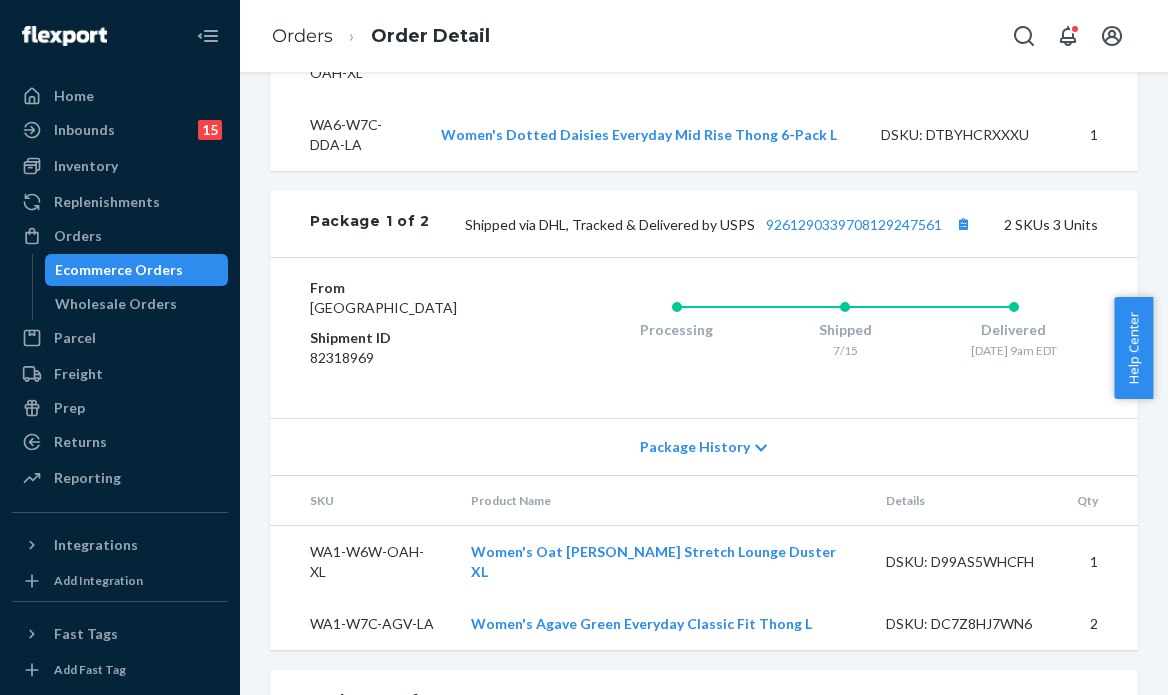 scroll, scrollTop: 1415, scrollLeft: 0, axis: vertical 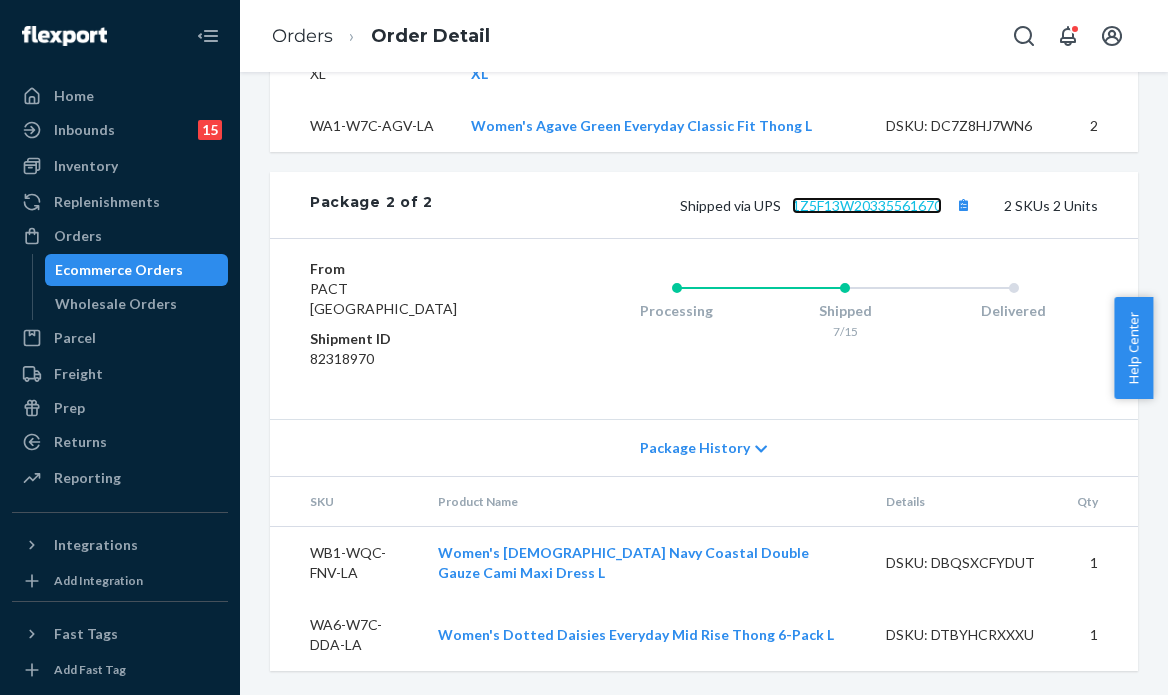 click on "1Z5F13W20335561670" at bounding box center [867, 205] 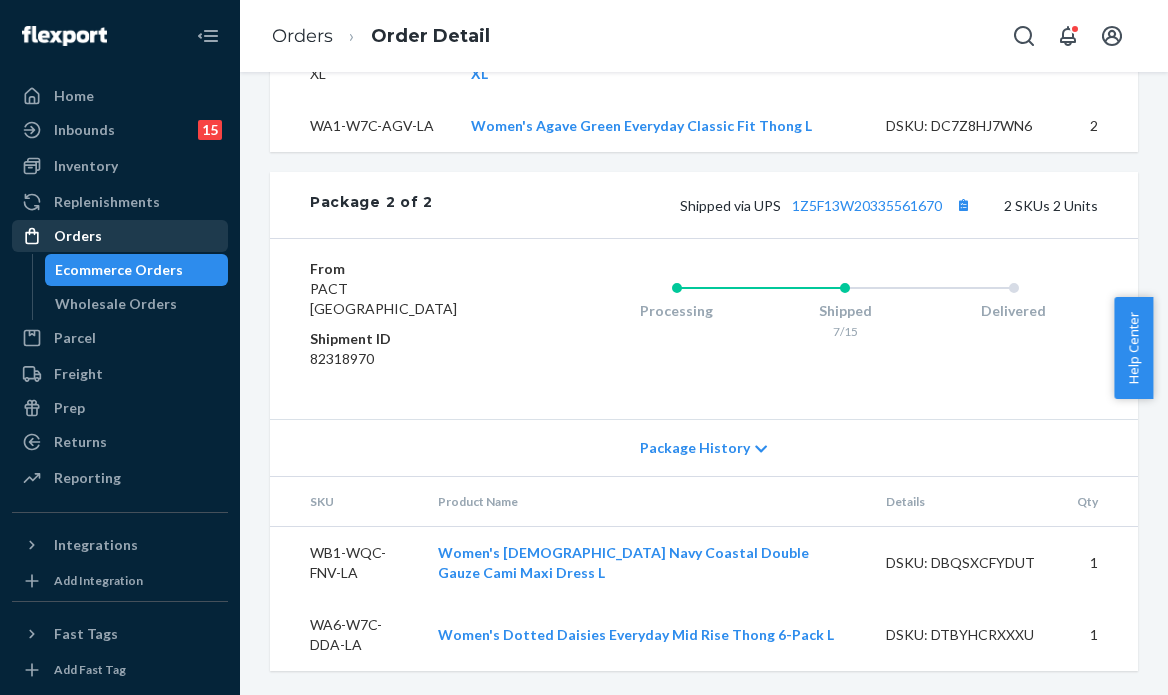 click on "Orders" at bounding box center [120, 236] 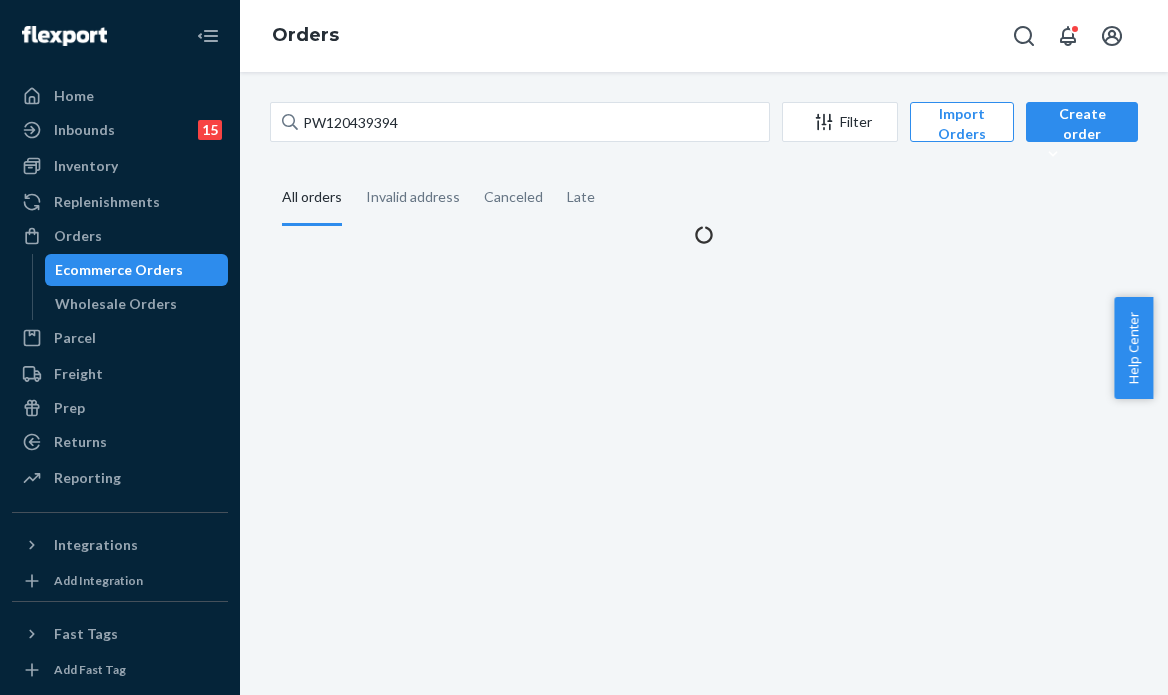 scroll, scrollTop: 0, scrollLeft: 0, axis: both 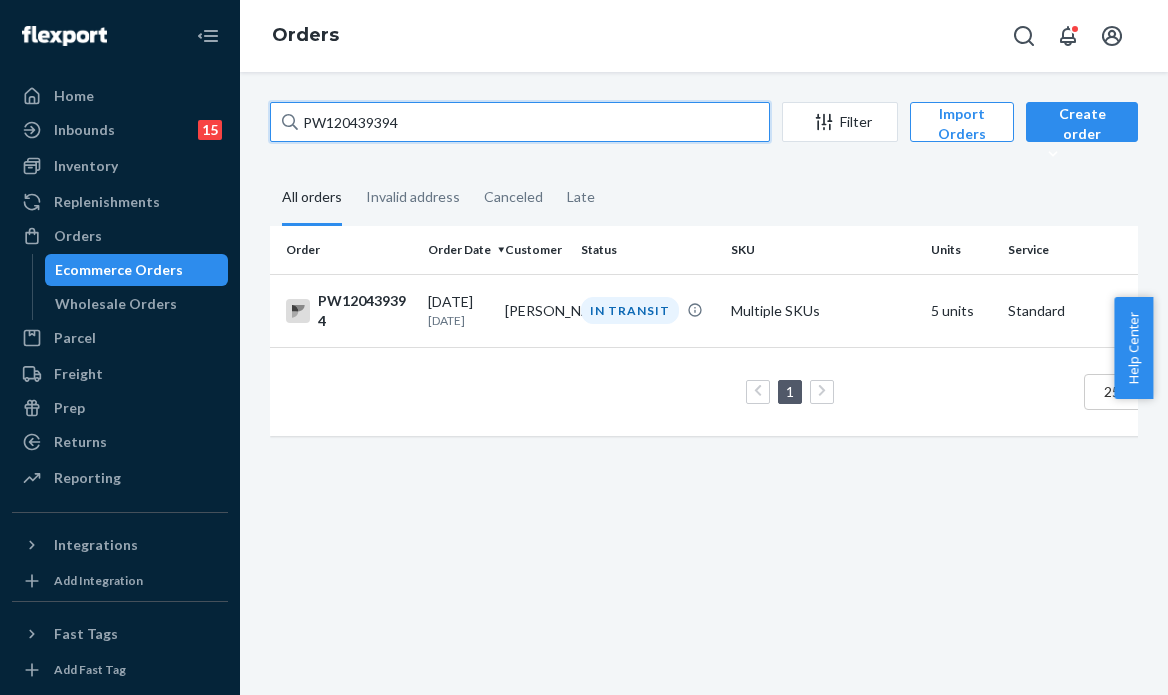 drag, startPoint x: 368, startPoint y: 127, endPoint x: 224, endPoint y: 128, distance: 144.00348 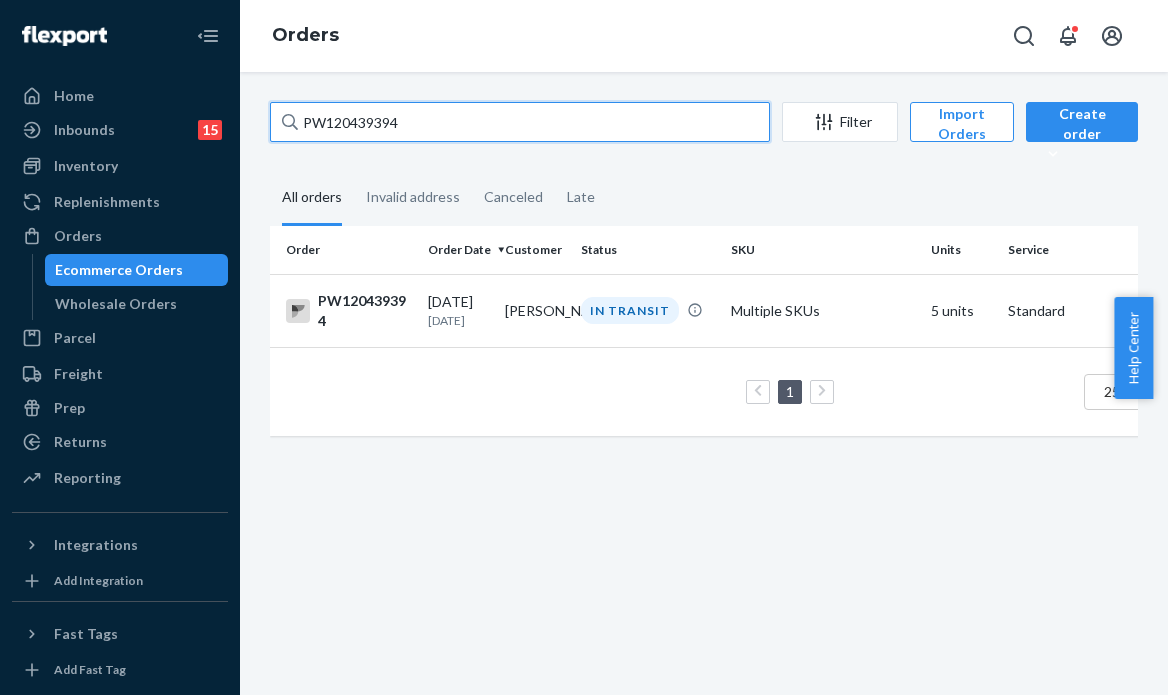 click on "Home Inbounds 15 Shipping Plans Problems 15 Inventory Products Branded Packaging Replenishments Orders Ecommerce Orders Wholesale Orders Parcel Parcel orders Integrations Freight Prep Returns All Returns Settings Packages Reporting Reports Analytics Integrations Add Integration Fast Tags Add Fast Tag Settings Talk to Support Help Center Give Feedback Orders PW120439394 Filter Import Orders Create order Ecommerce order Removal order All orders Invalid address Canceled Late Order Order Date Customer Status SKU Units Service Fee PW120439394 07/14/2025 6 days ago Crimson Bailey IN TRANSIT Multiple SKUs 5 units Standard Loading.... 1 25 results per page" at bounding box center (584, 347) 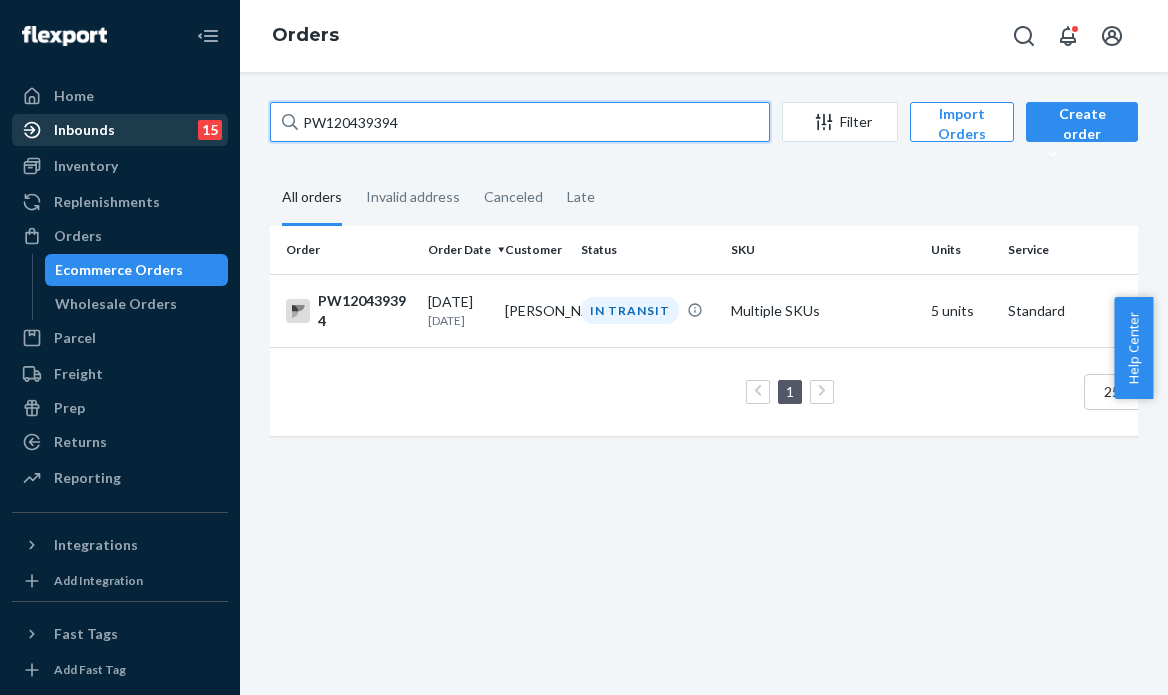 paste on "377346" 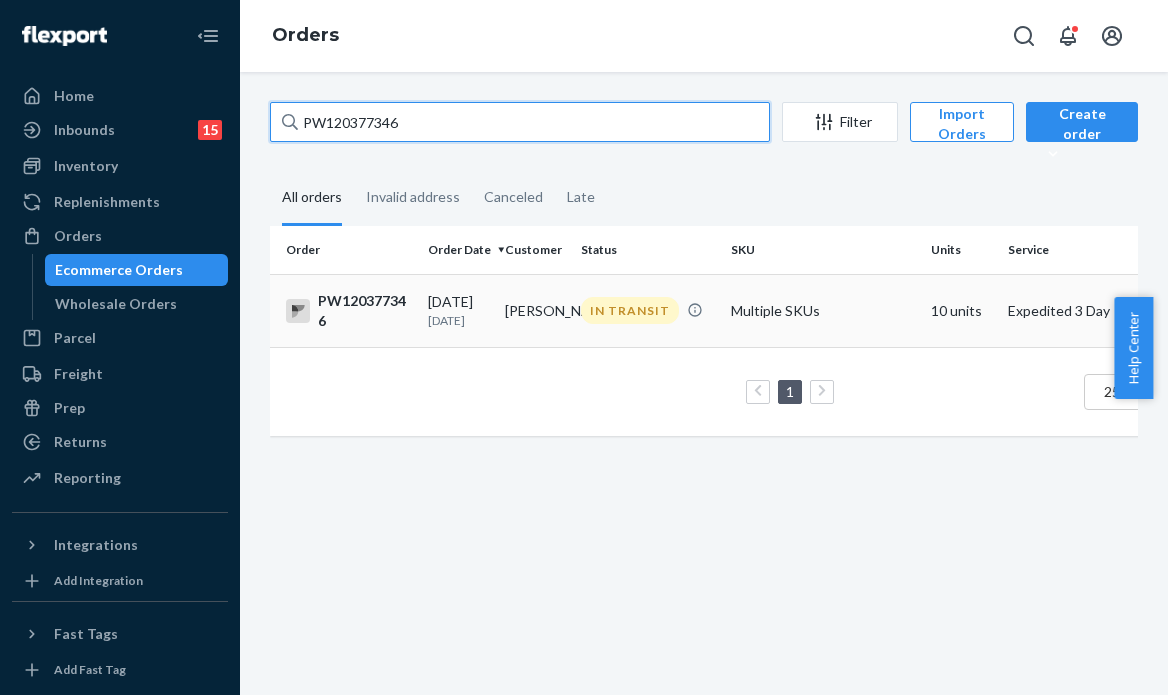 type on "PW120377346" 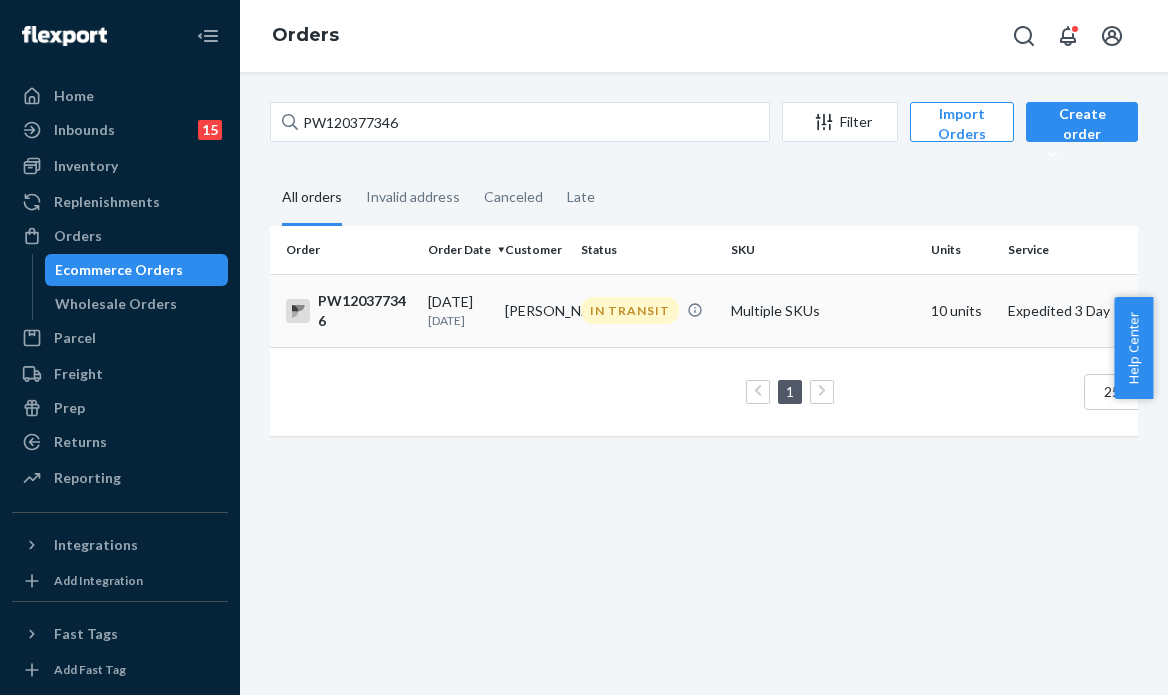 click on "IN TRANSIT" at bounding box center (630, 310) 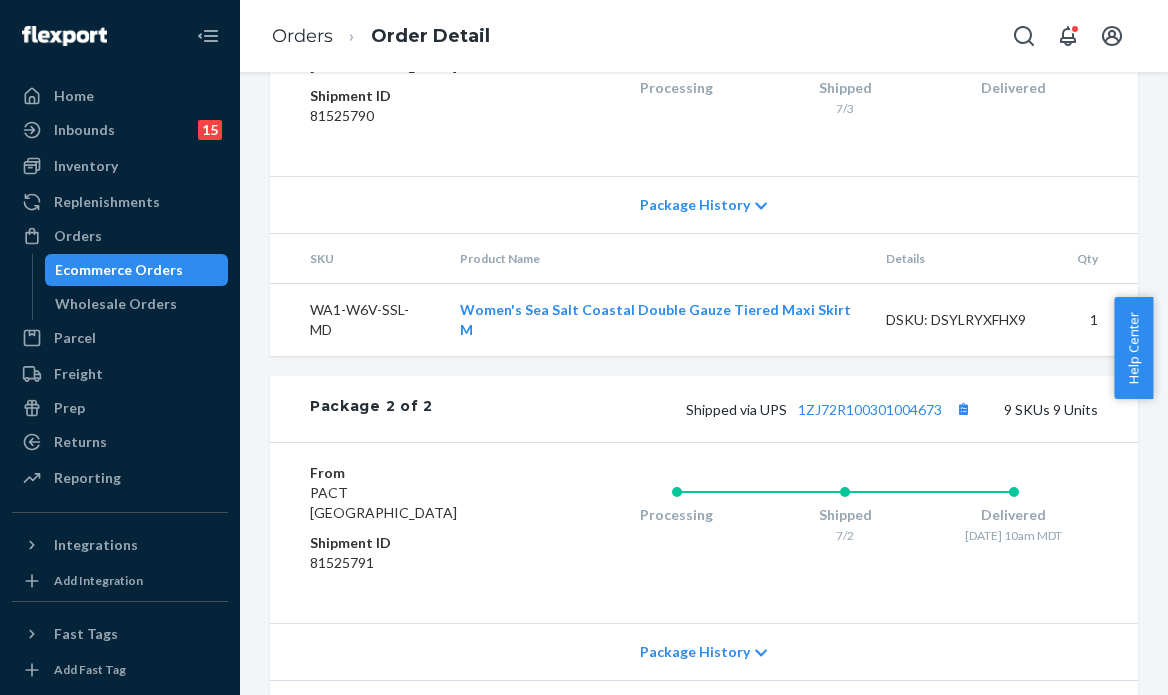 scroll, scrollTop: 1400, scrollLeft: 0, axis: vertical 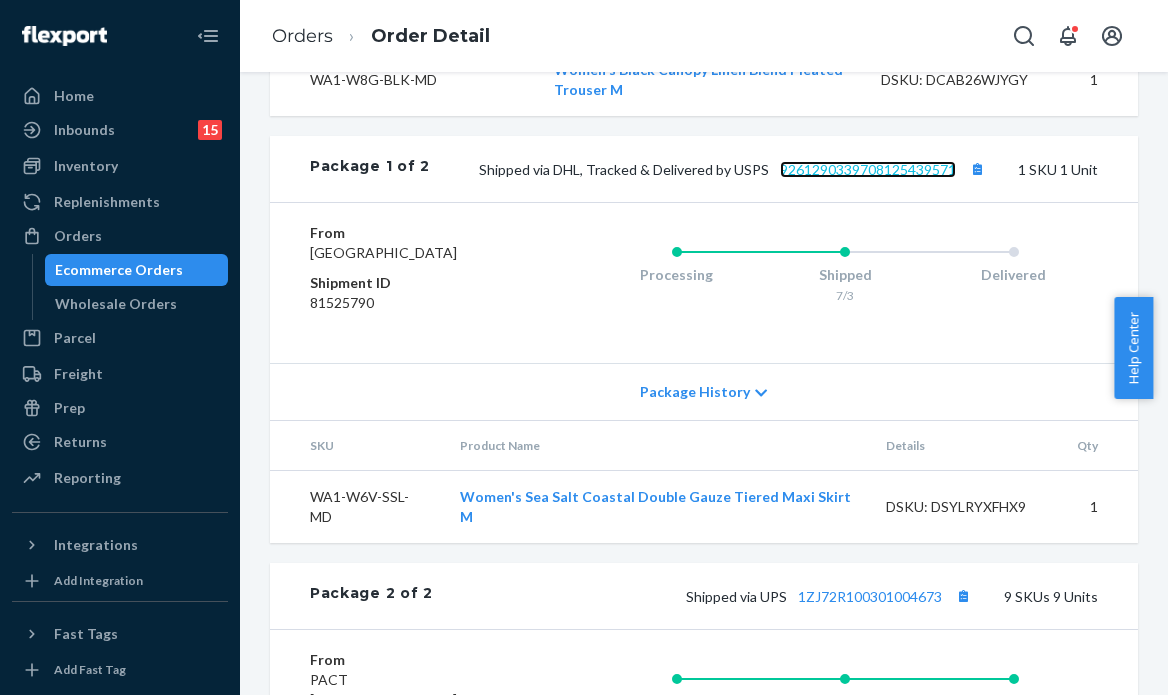 click on "9261290339708125439571" at bounding box center [868, 169] 